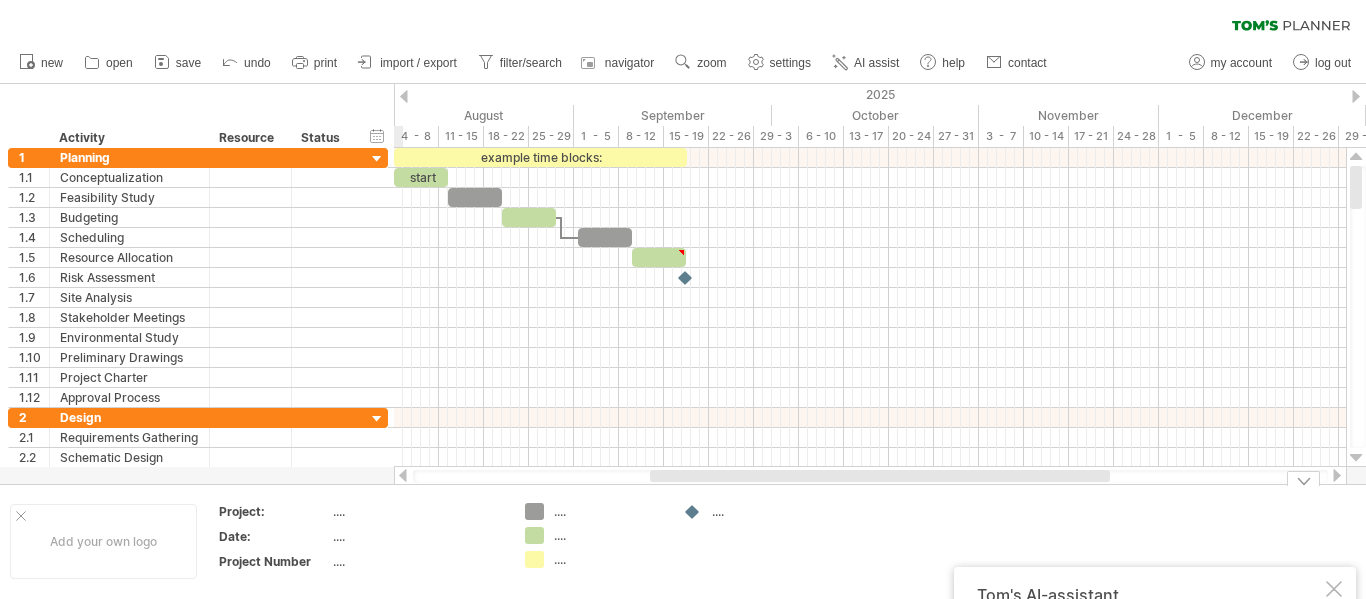 scroll, scrollTop: 0, scrollLeft: 0, axis: both 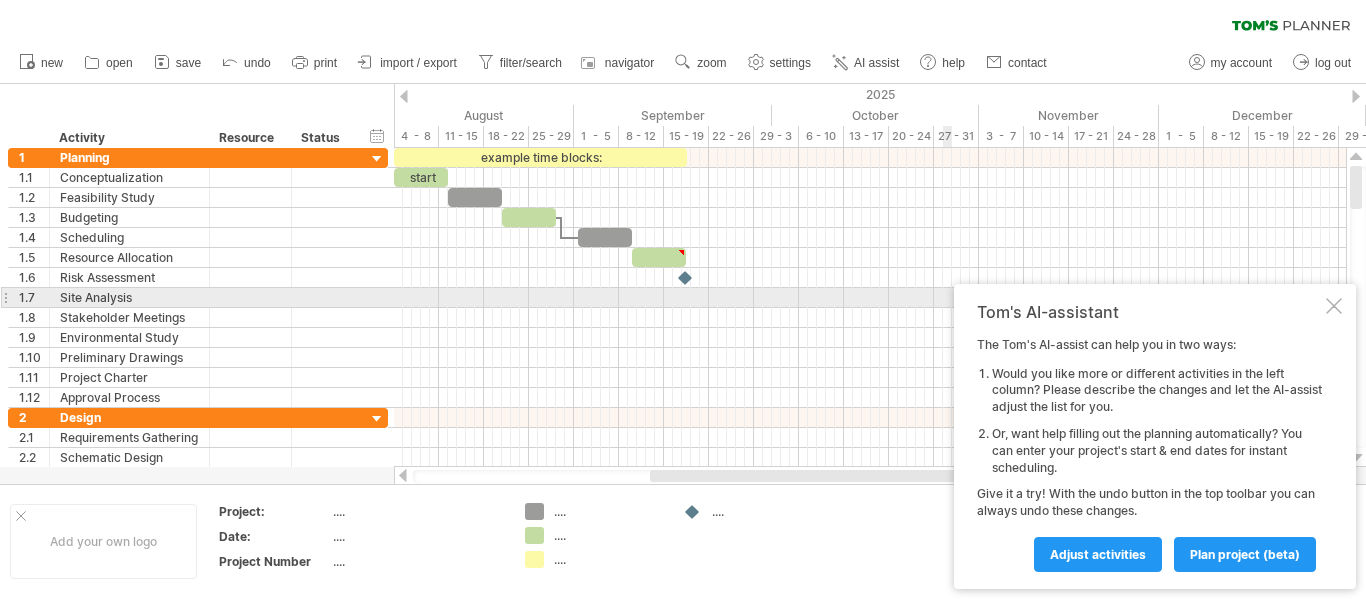 click on "Tom's AI-assistant The Tom's AI-assist can help you in two ways: Would you like more or different activities in the left column? Please describe the changes and let the AI-assist adjust the list for you. Or, want help filling out the planning automatically? You can enter your project's start & end dates for instant scheduling. Give it a try! With the undo button in the top toolbar you can always undo these changes. Adjust activities    plan project (beta)" at bounding box center (1155, 436) 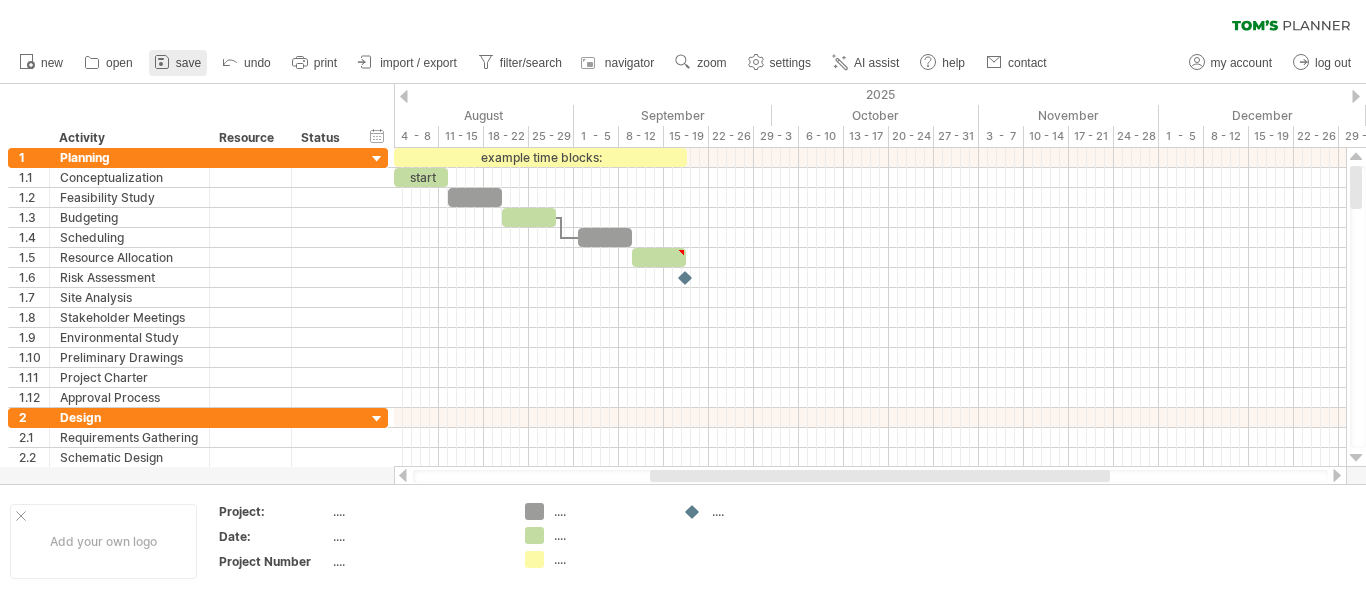 click 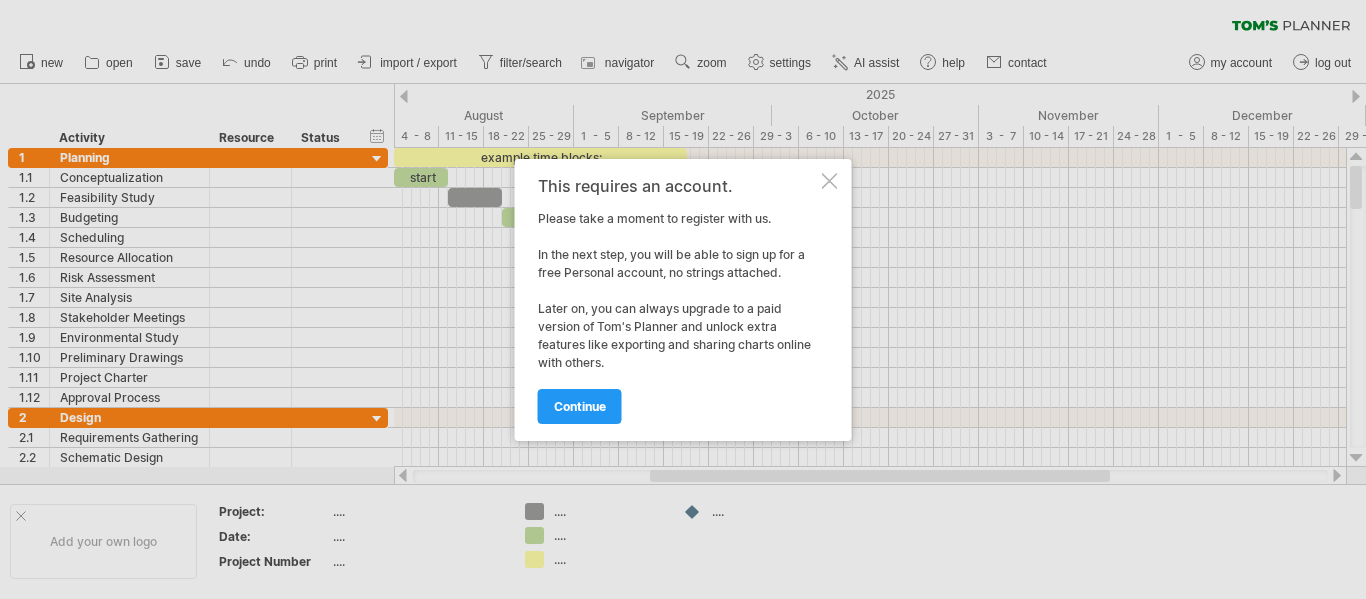 click at bounding box center [830, 181] 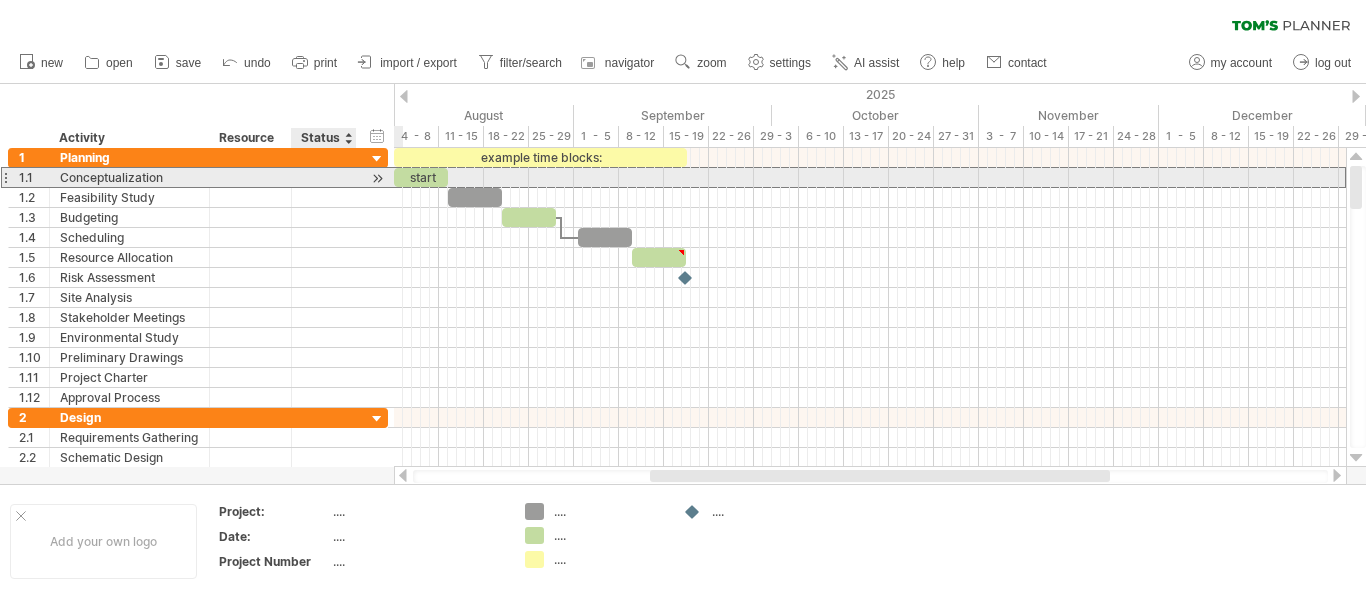 click at bounding box center (324, 177) 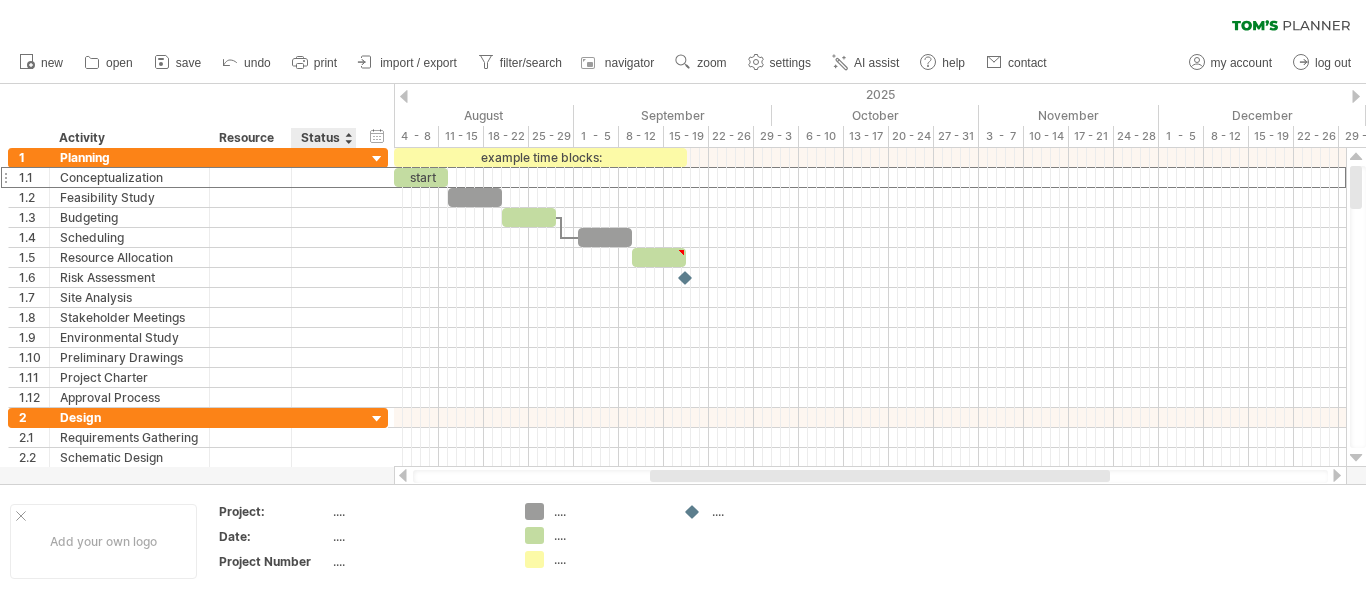 click on "Status" at bounding box center (323, 138) 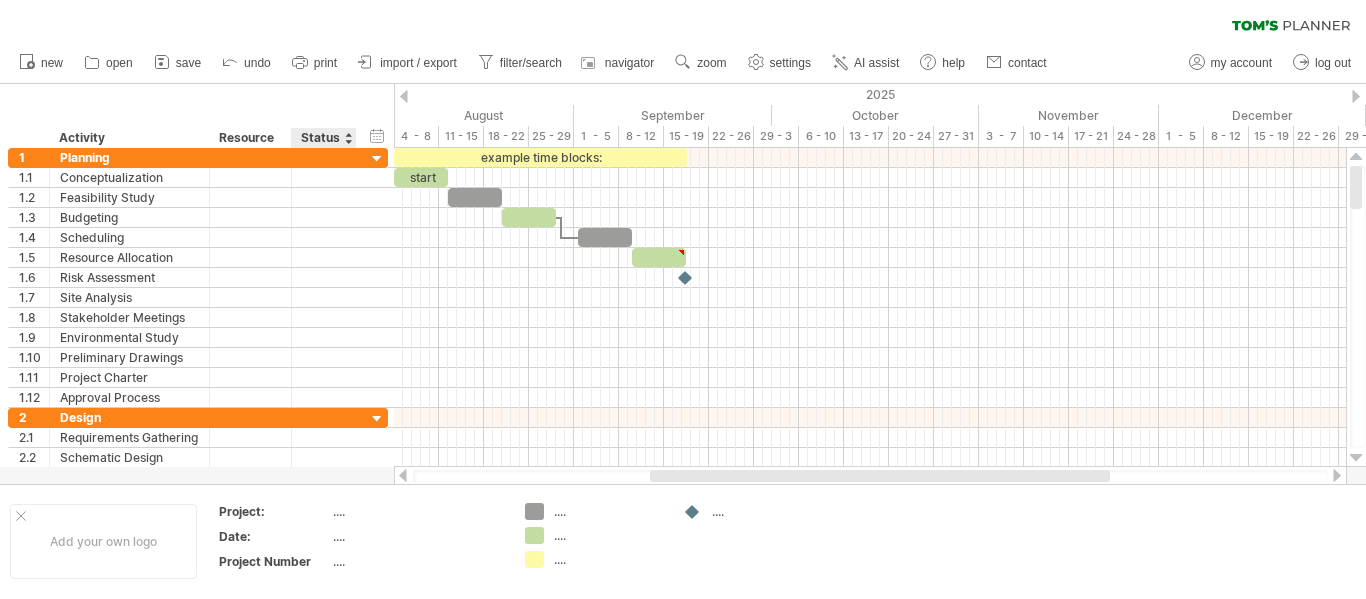 click at bounding box center (355, 138) 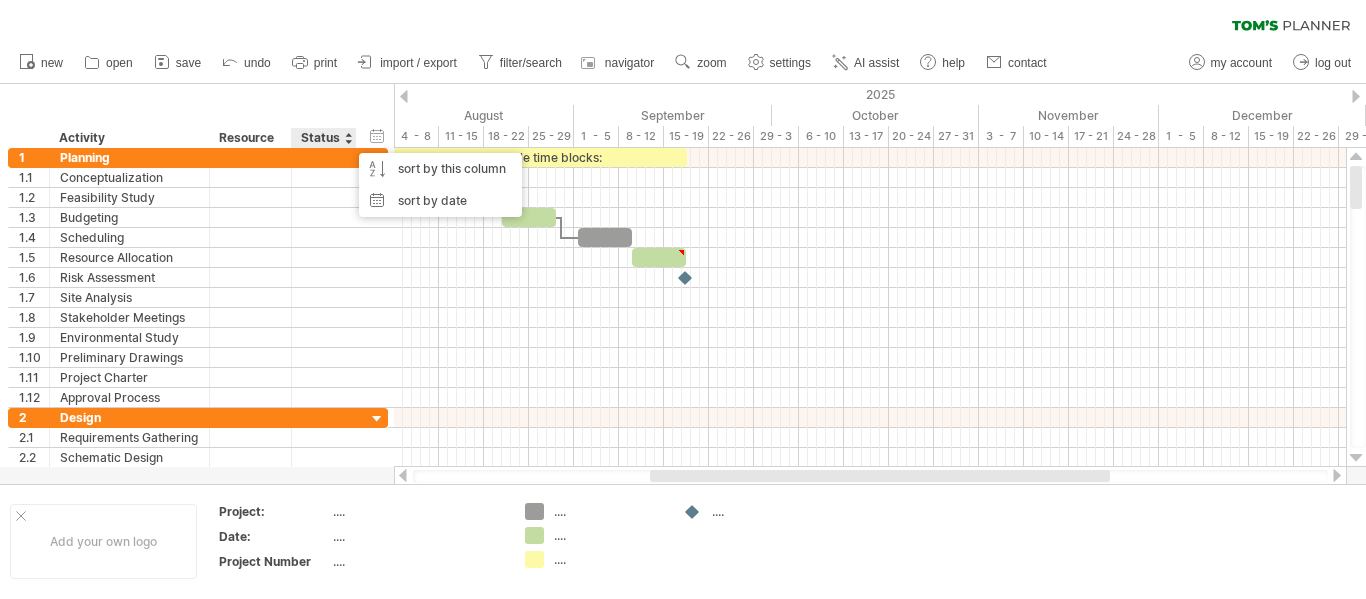 click at bounding box center [348, 138] 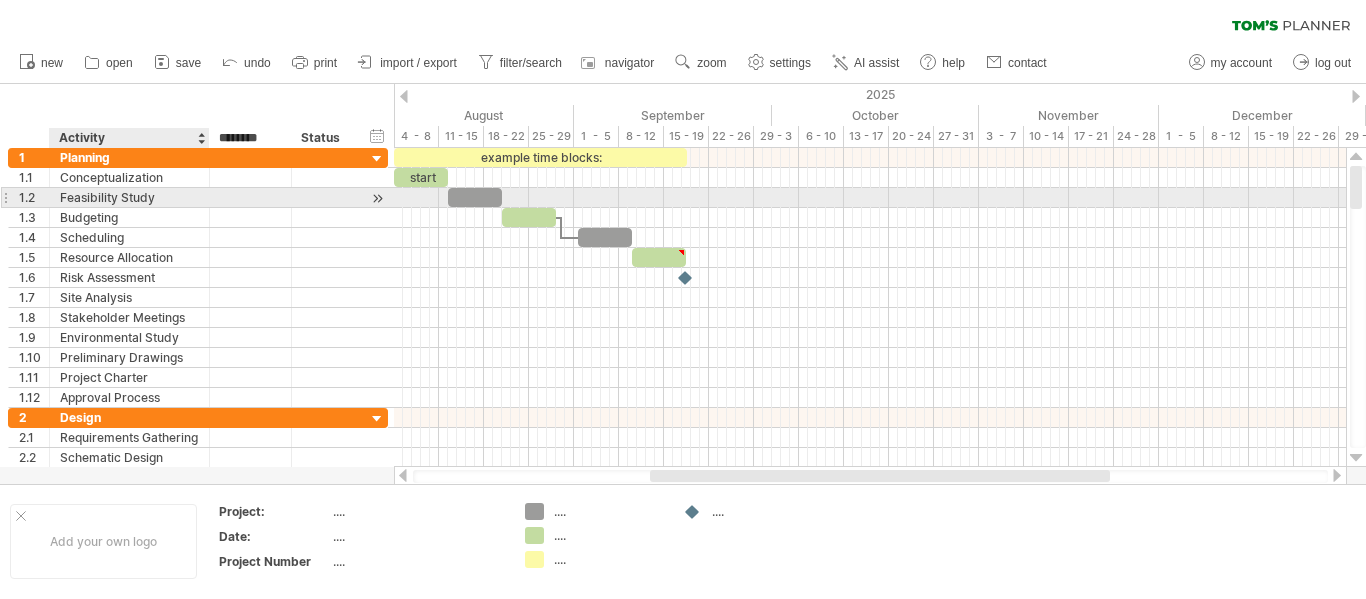 click on "Feasibility Study" at bounding box center [129, 197] 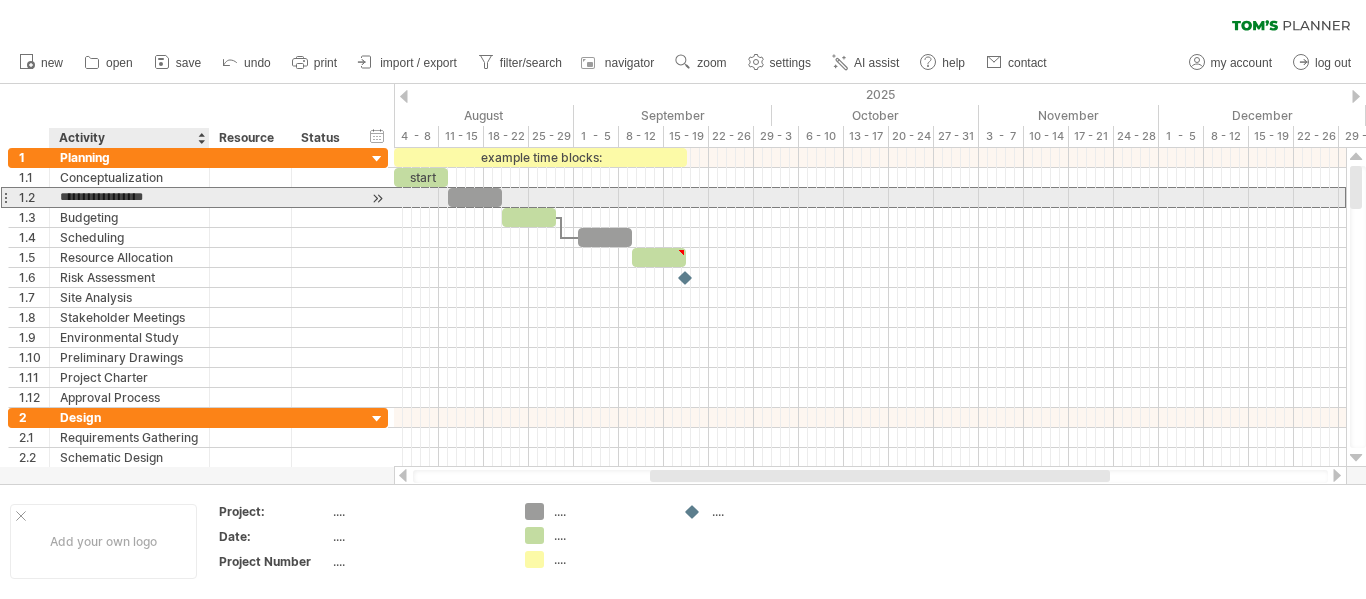 click on "**********" at bounding box center [129, 197] 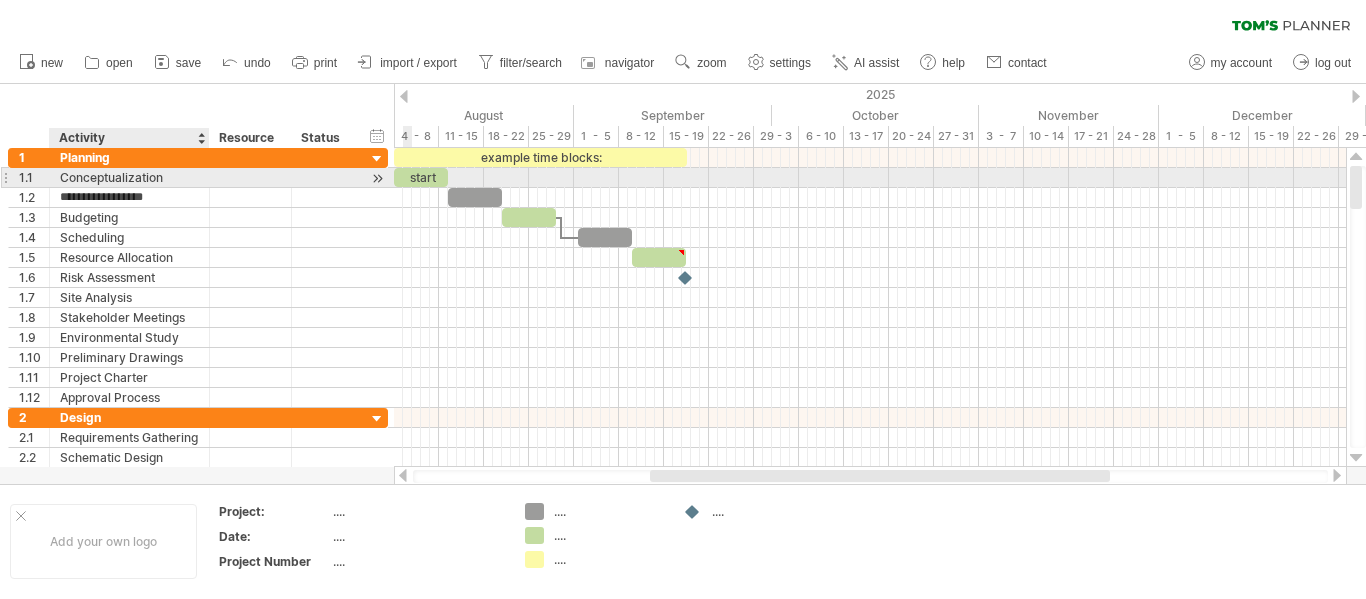 click on "Conceptualization" at bounding box center [129, 177] 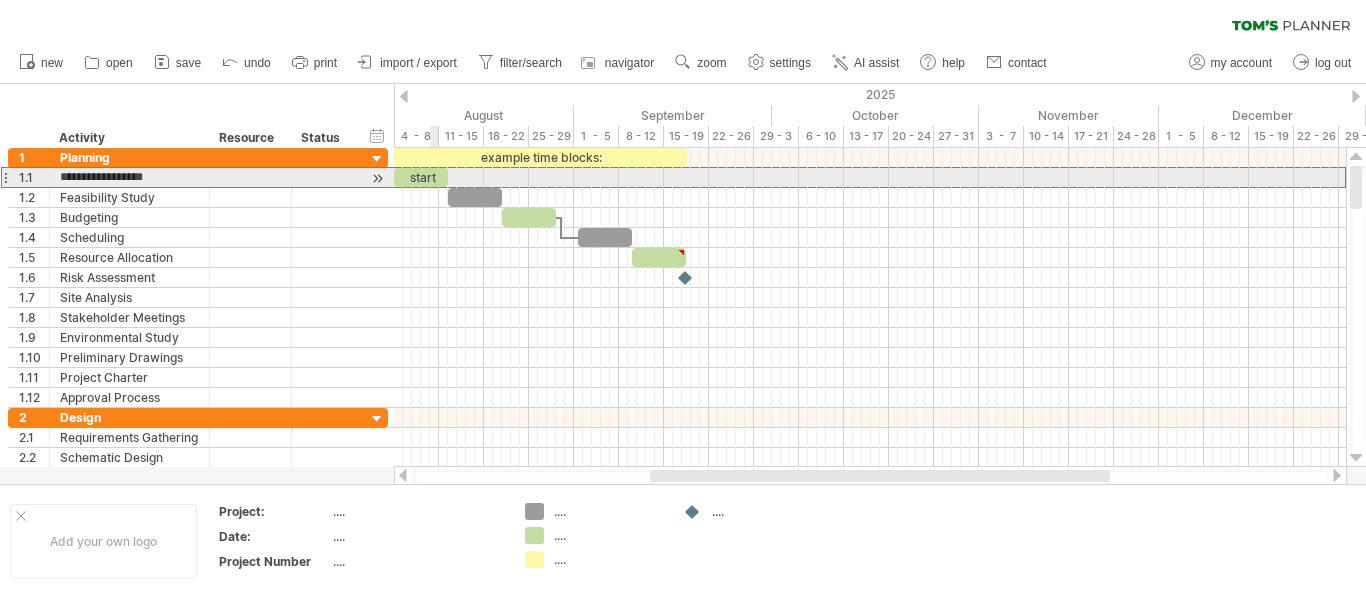click on "start" at bounding box center [421, 177] 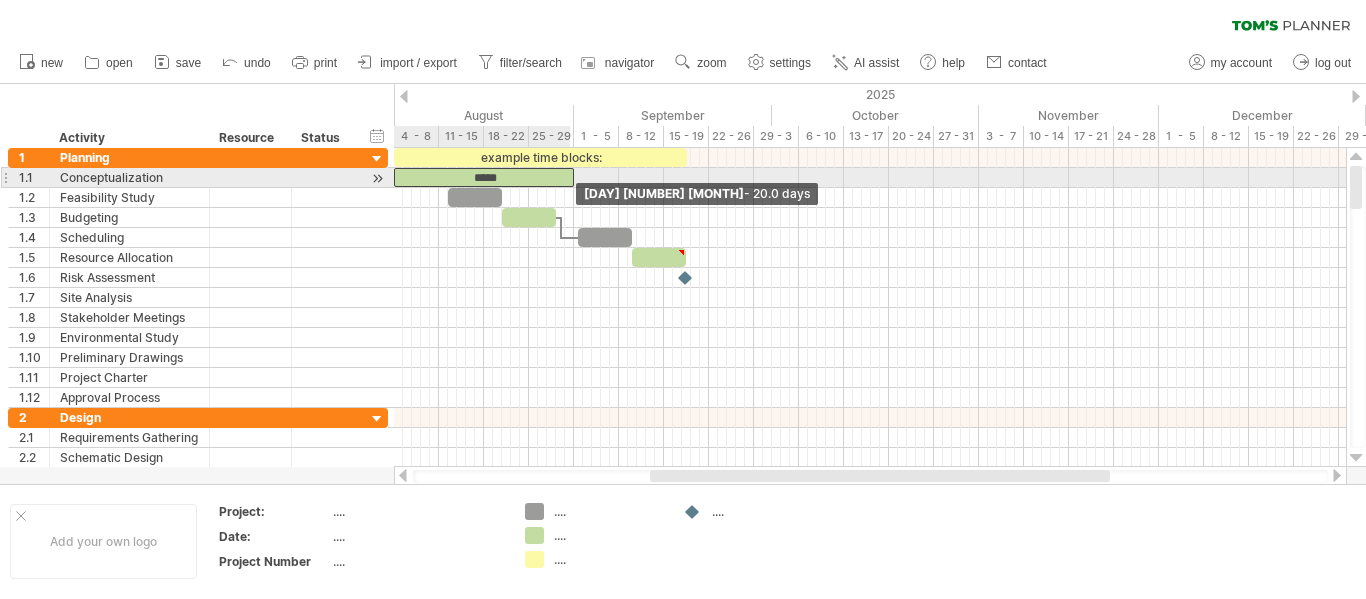 drag, startPoint x: 447, startPoint y: 176, endPoint x: 571, endPoint y: 180, distance: 124.0645 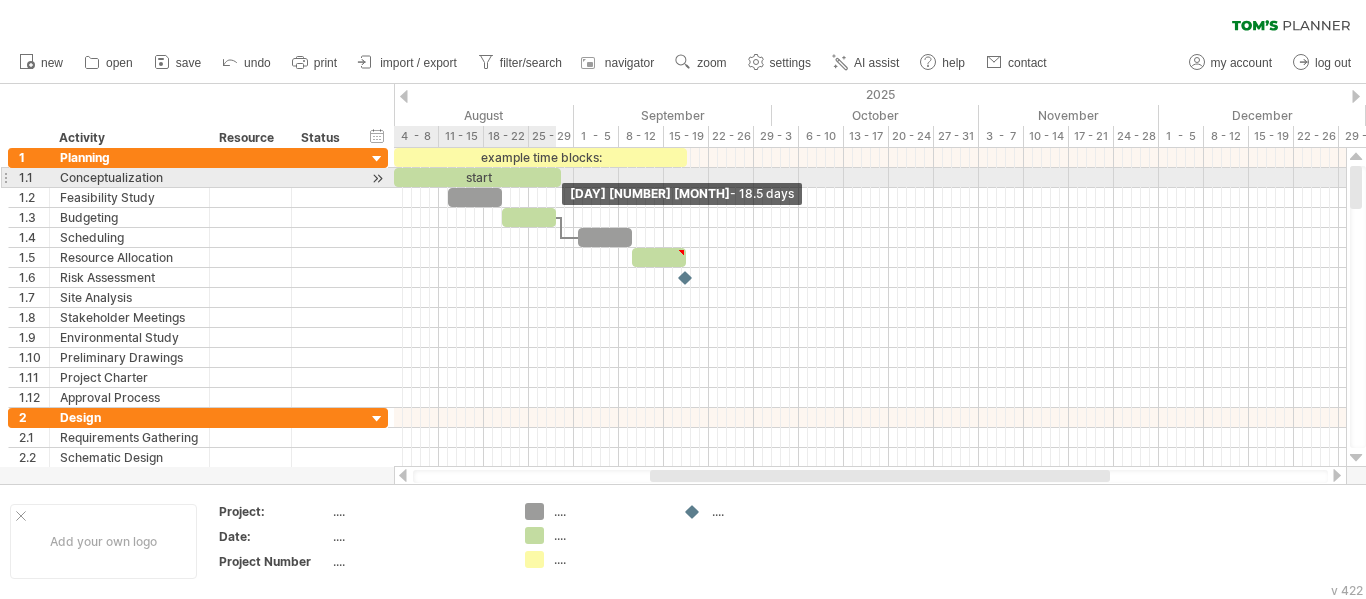 drag, startPoint x: 448, startPoint y: 180, endPoint x: 559, endPoint y: 179, distance: 111.0045 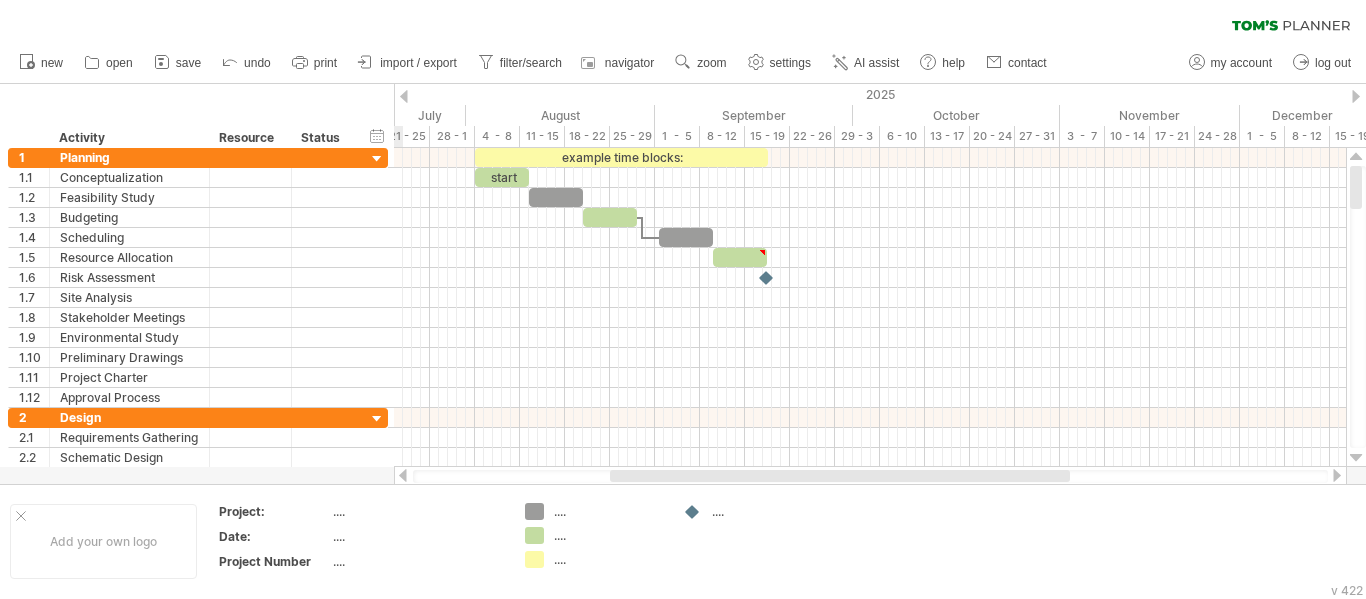 drag, startPoint x: 745, startPoint y: 472, endPoint x: 705, endPoint y: 478, distance: 40.4475 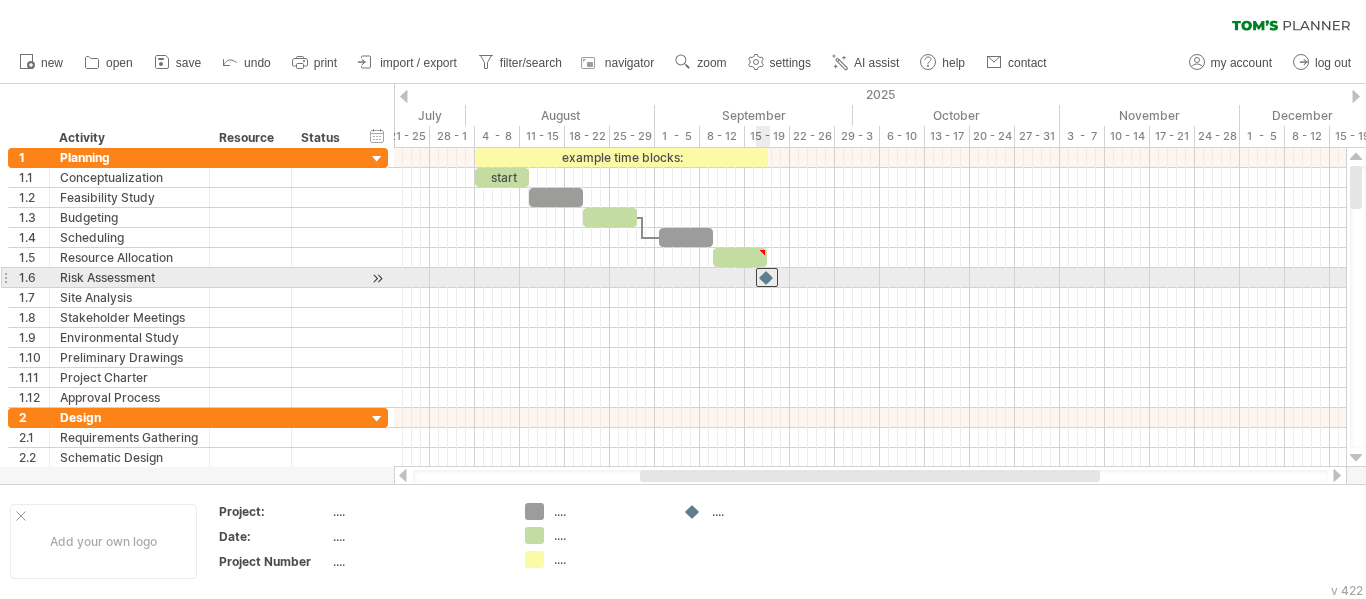 click at bounding box center [767, 277] 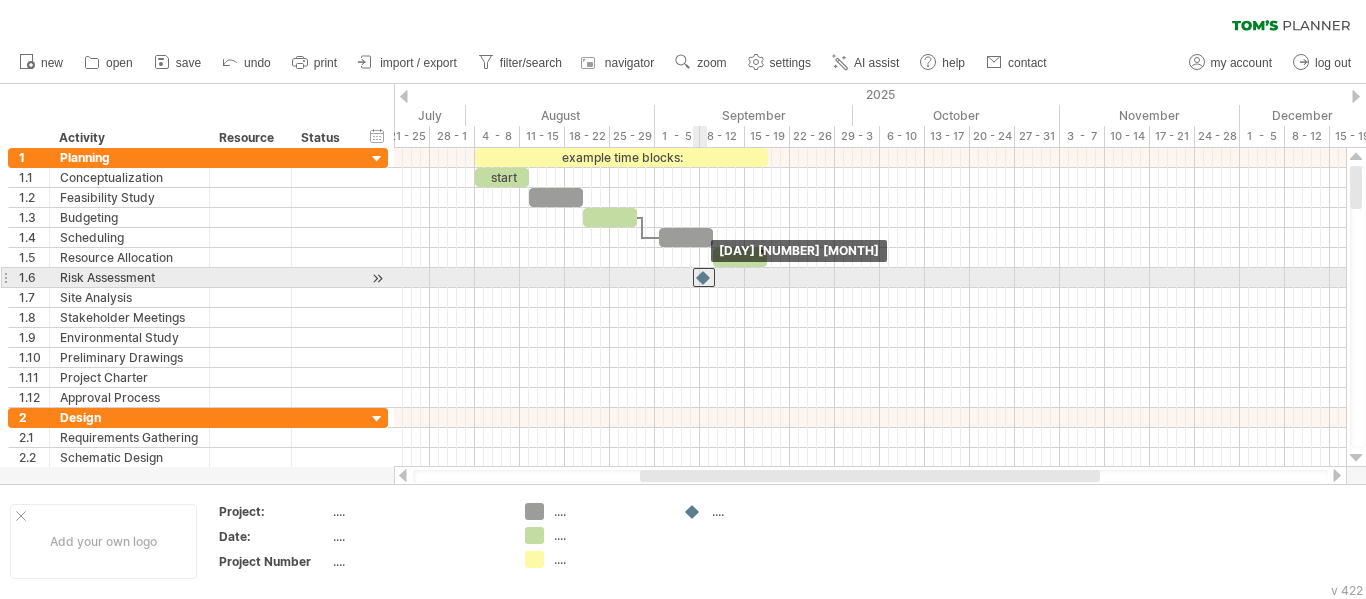 drag, startPoint x: 766, startPoint y: 277, endPoint x: 703, endPoint y: 277, distance: 63 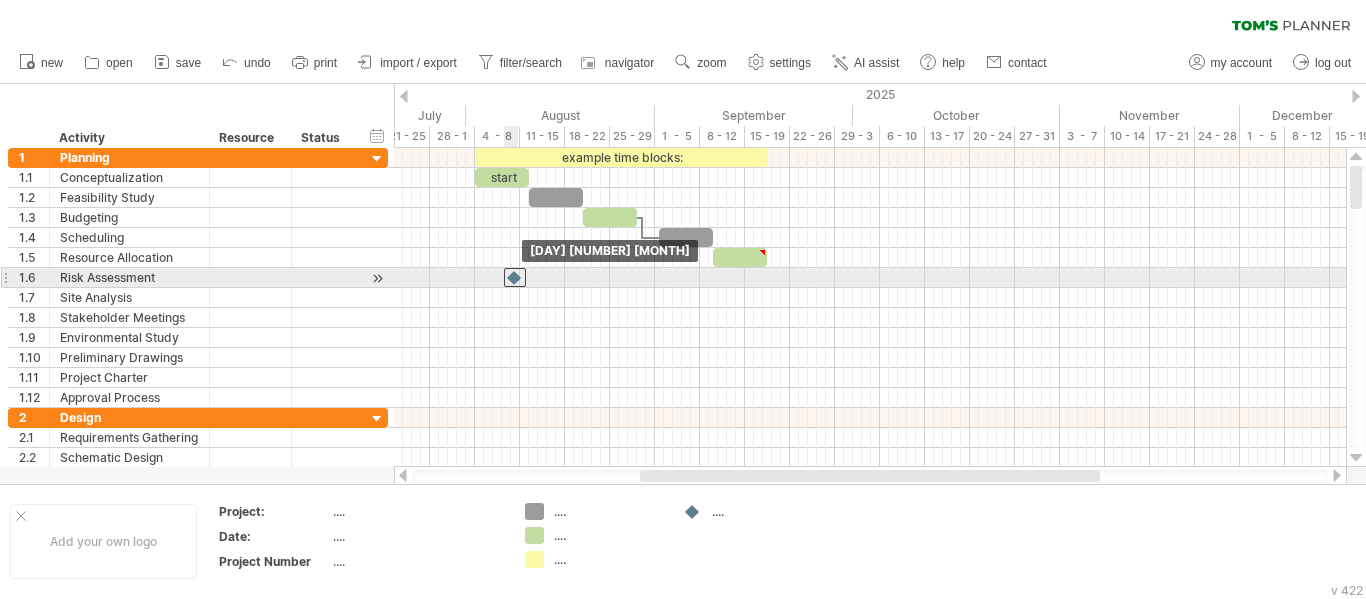 drag, startPoint x: 703, startPoint y: 277, endPoint x: 516, endPoint y: 273, distance: 187.04277 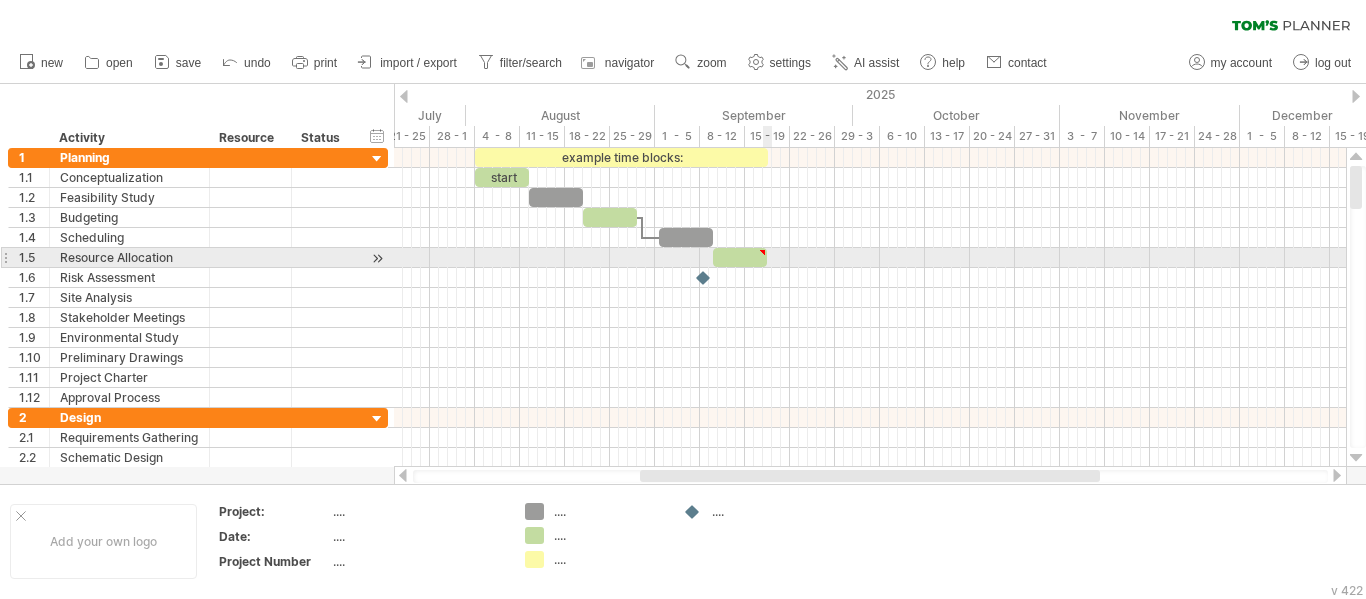 type on "**********" 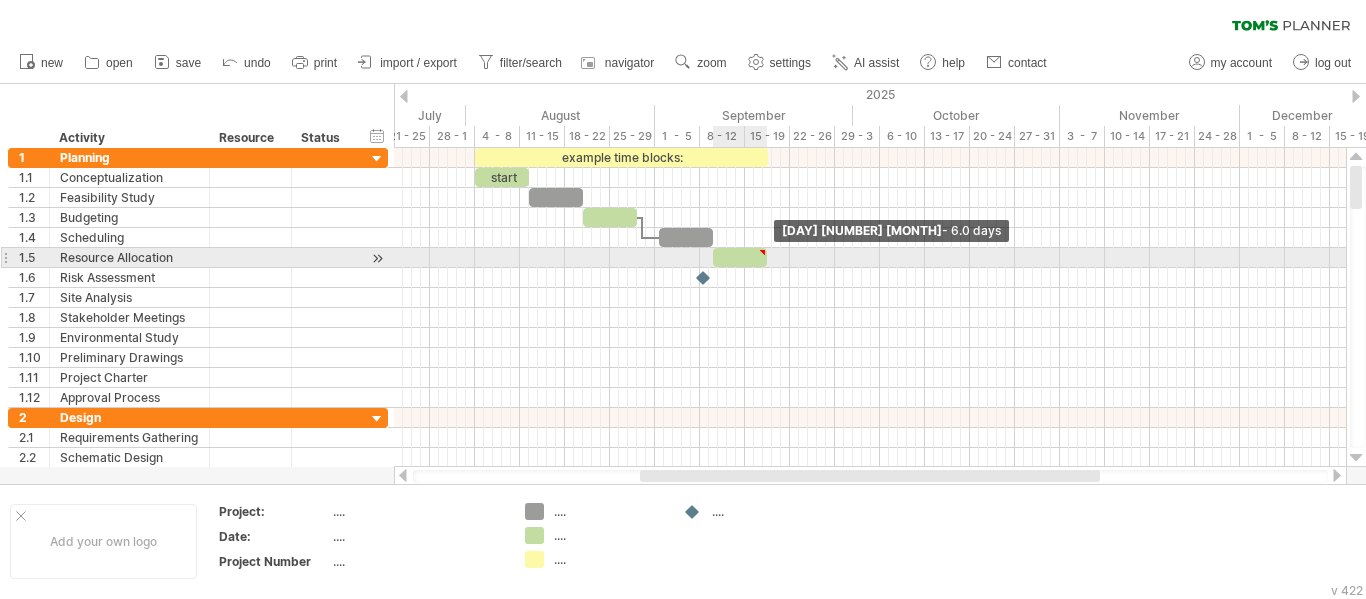 click at bounding box center [767, 257] 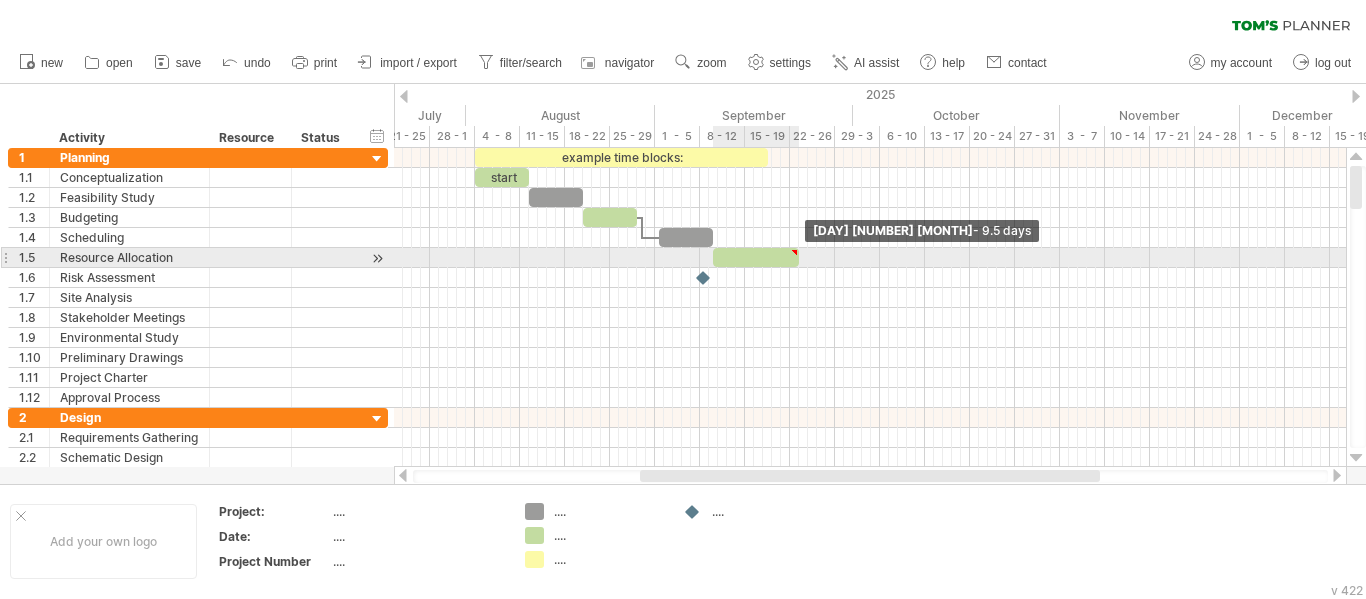 drag, startPoint x: 767, startPoint y: 252, endPoint x: 800, endPoint y: 252, distance: 33 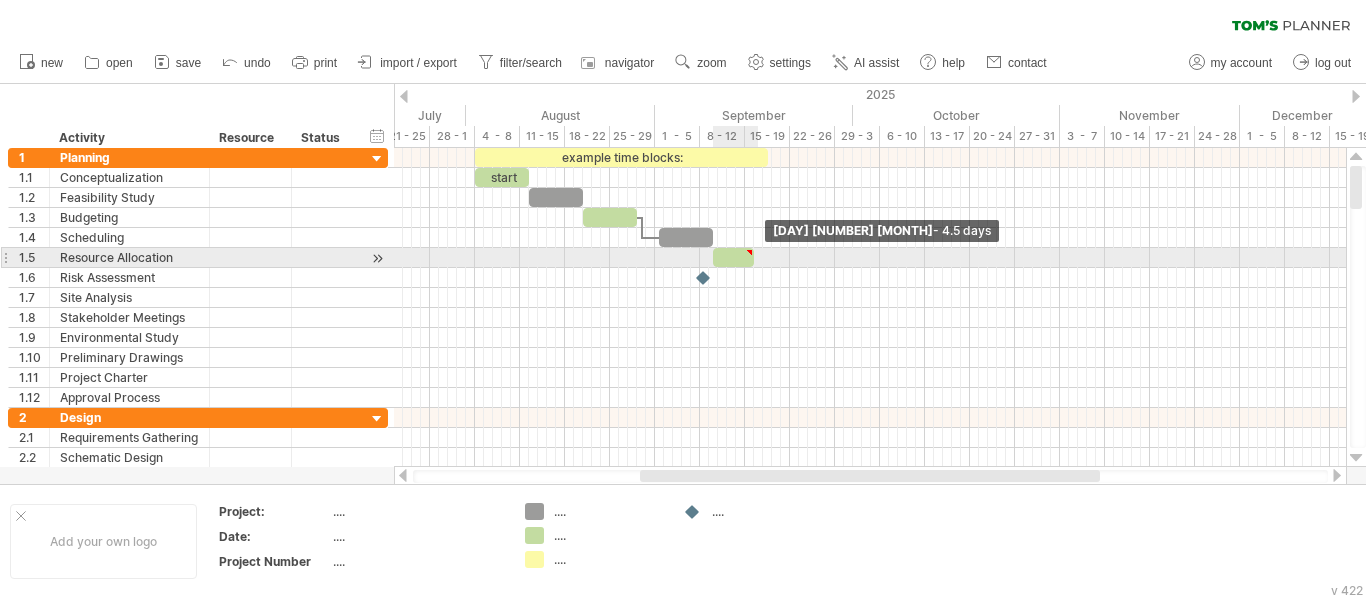 drag, startPoint x: 800, startPoint y: 252, endPoint x: 755, endPoint y: 261, distance: 45.891174 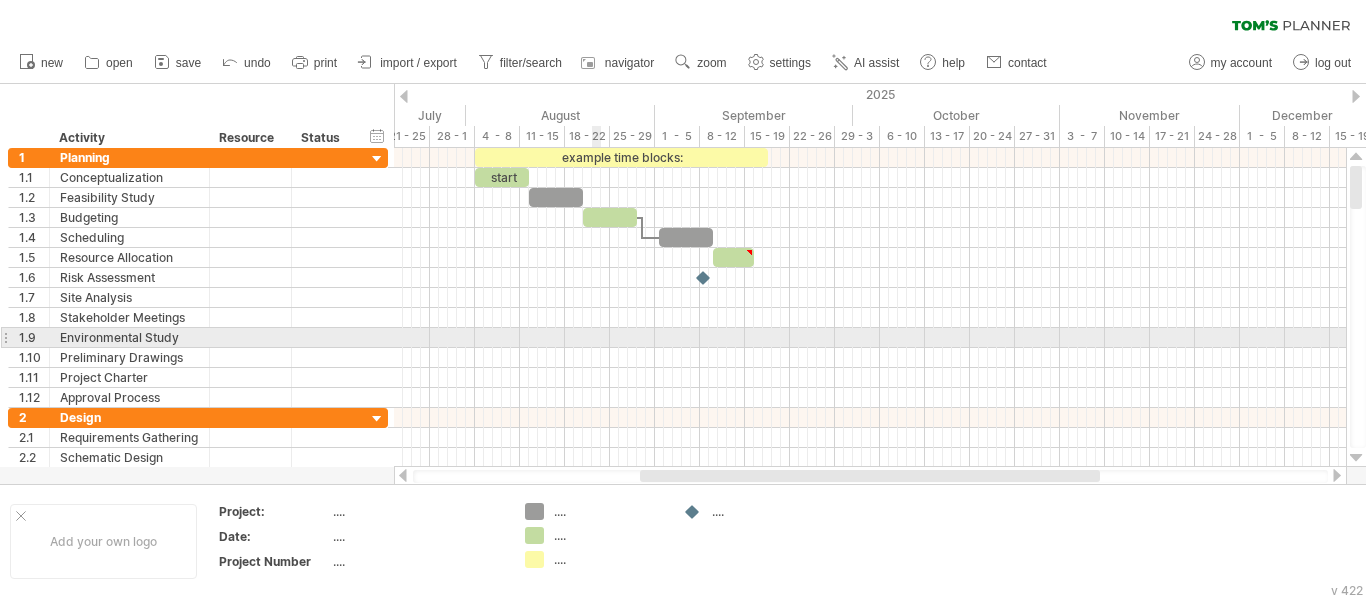 click at bounding box center [870, 338] 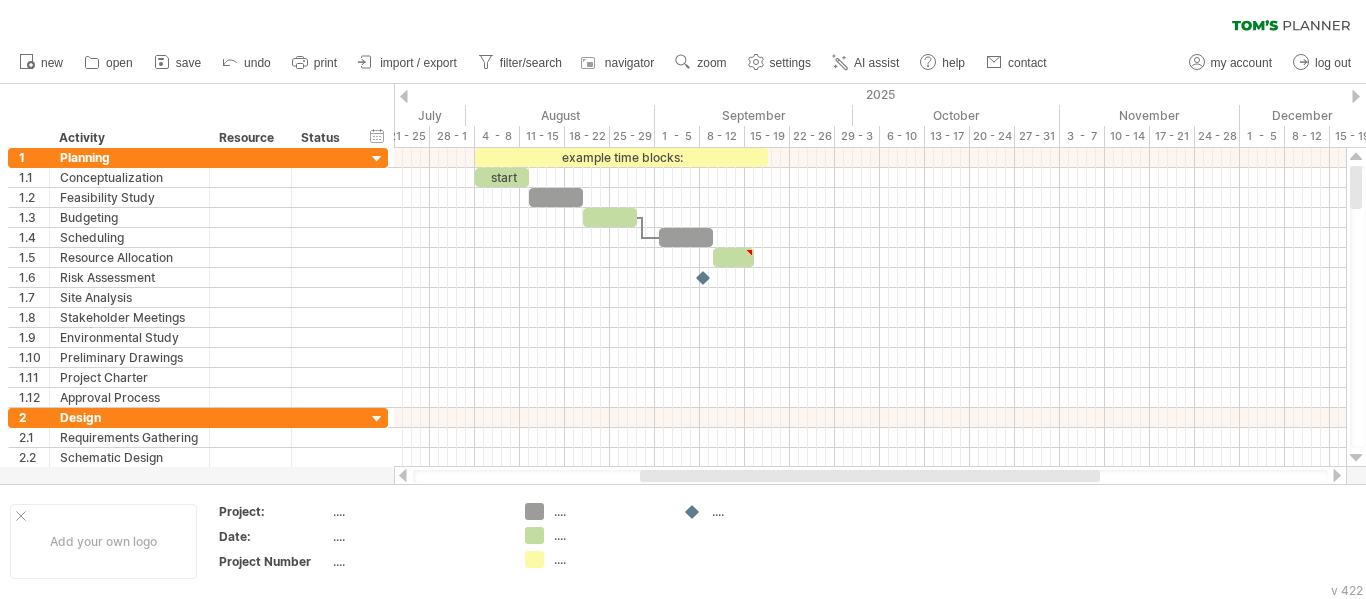 click at bounding box center (870, 476) 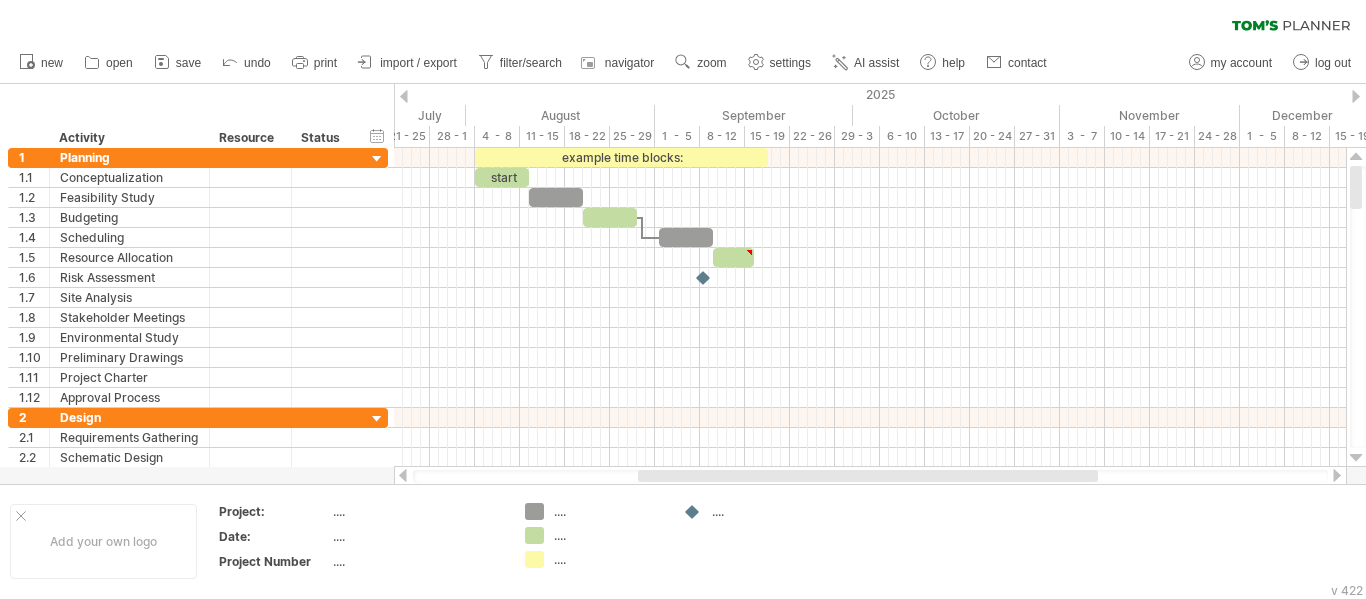 click at bounding box center [868, 476] 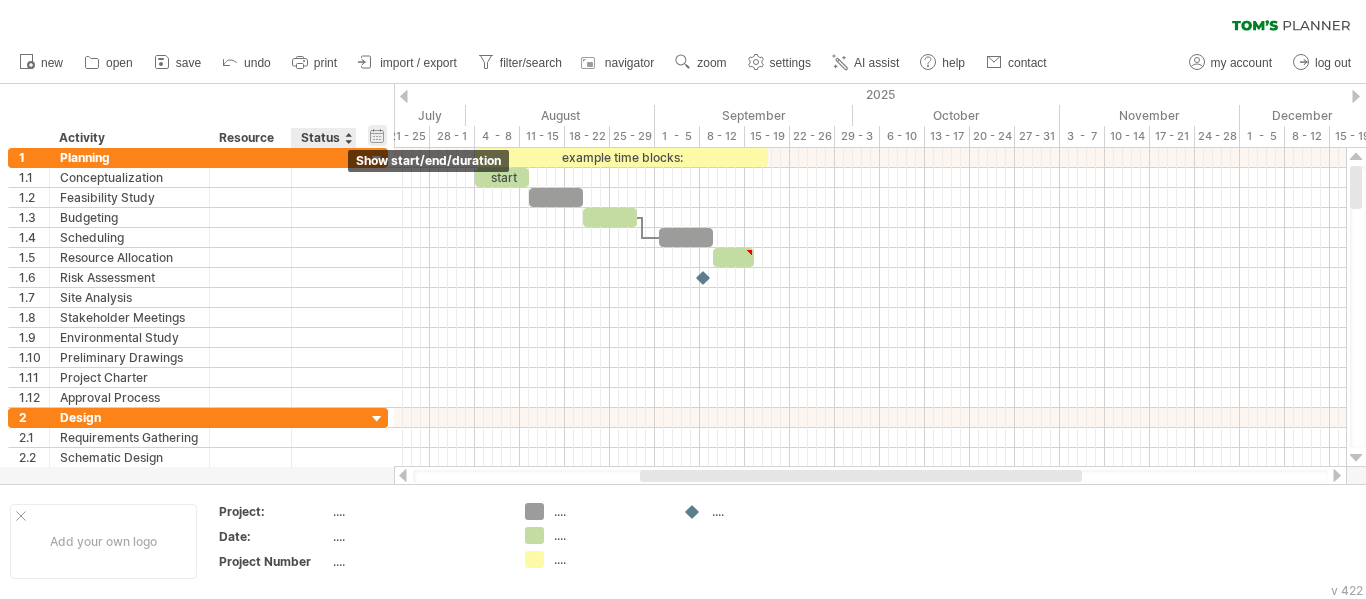 click on "hide start/end/duration show start/end/duration" at bounding box center (377, 135) 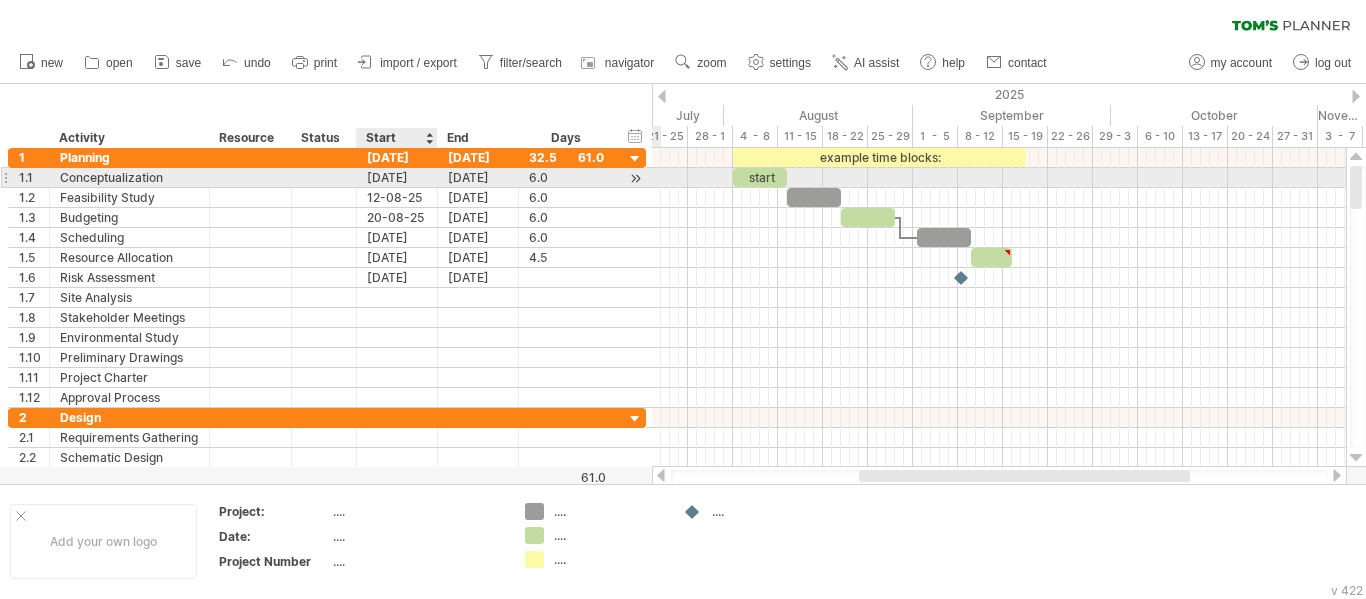 click on "[DATE]" at bounding box center (397, 177) 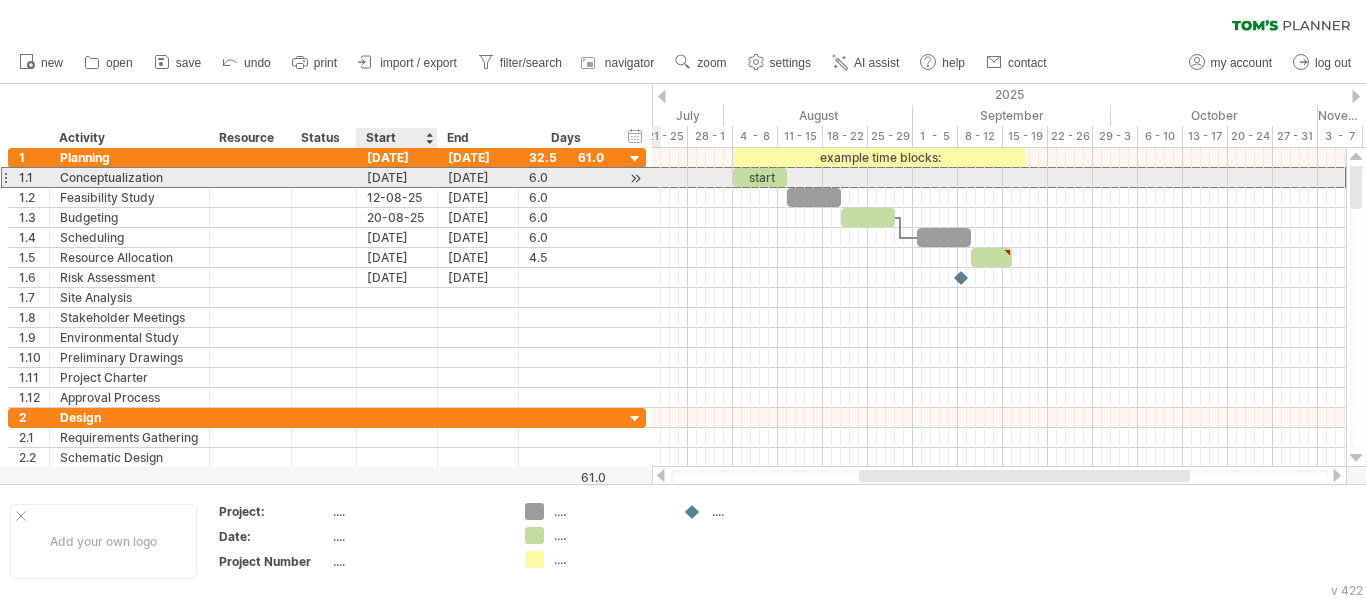 click on "[DATE]" at bounding box center [397, 177] 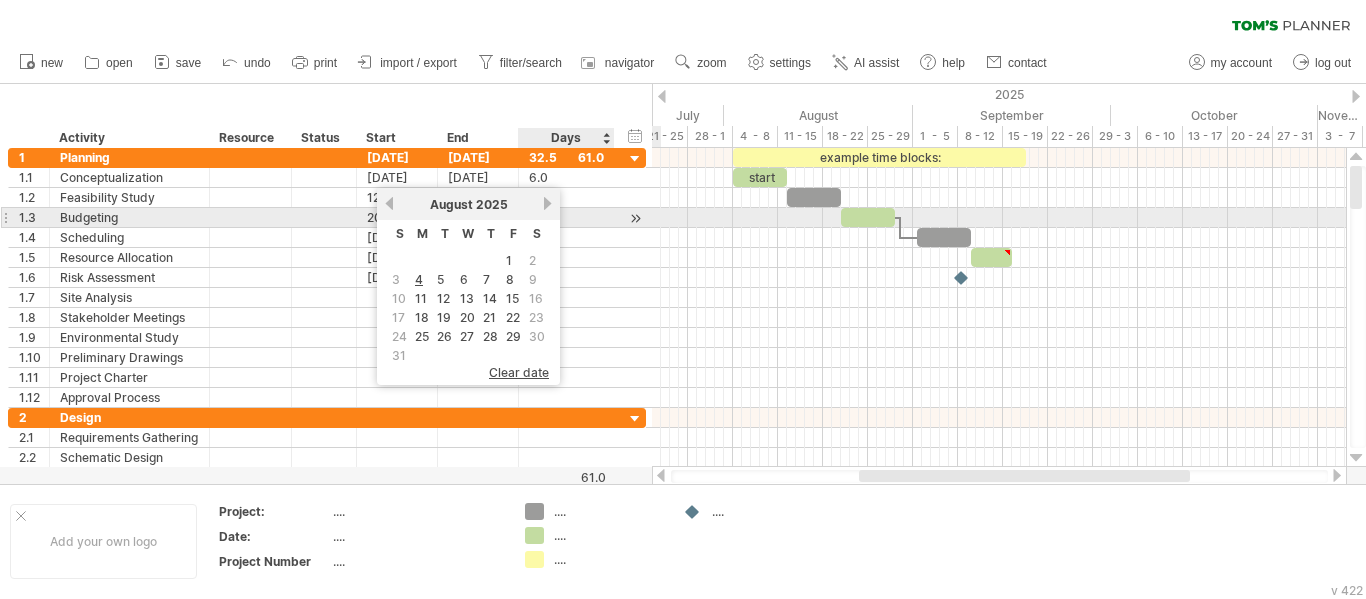 click on "[NUMBER] ********* Budgeting [DATE] [DATE] [NUMBER] [NUMBER]" at bounding box center (327, 218) 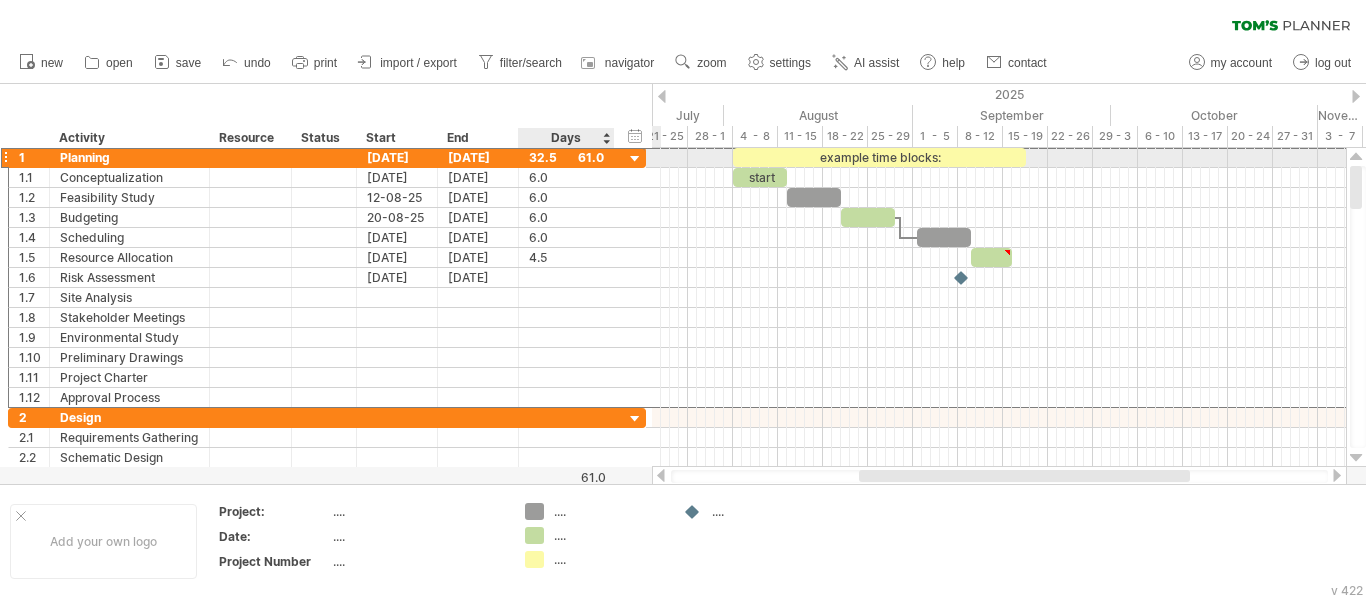 click on "32.5" at bounding box center (566, 157) 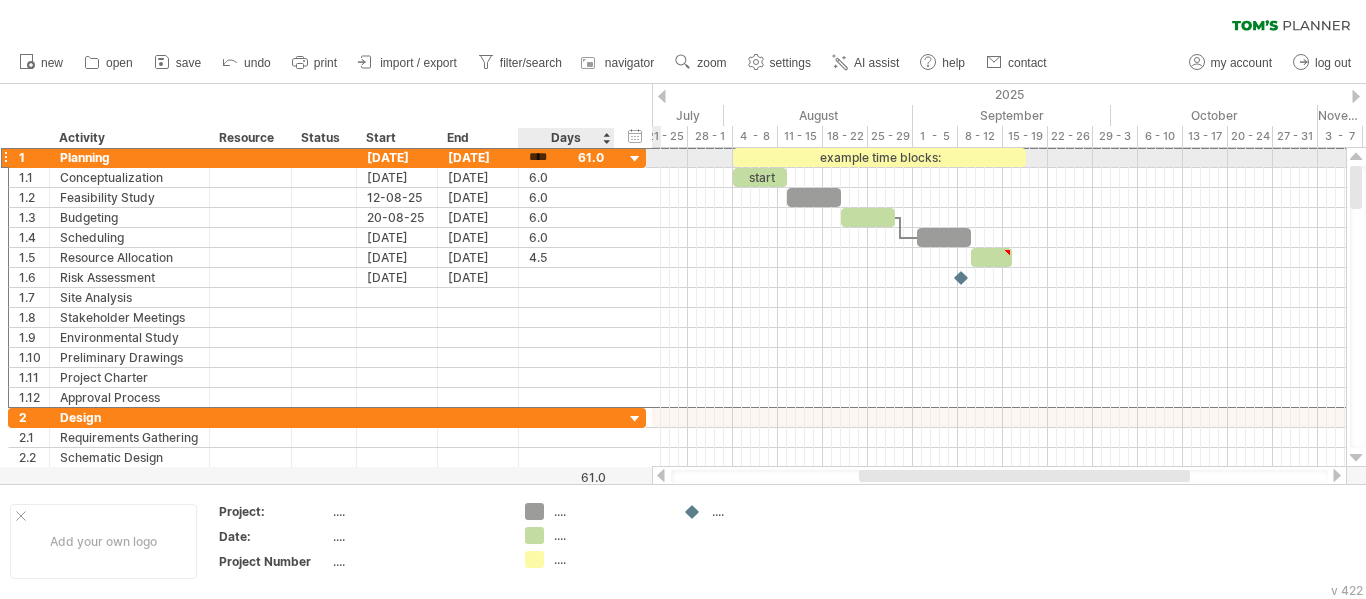 click on "**** [NUMBER]" at bounding box center [567, 157] 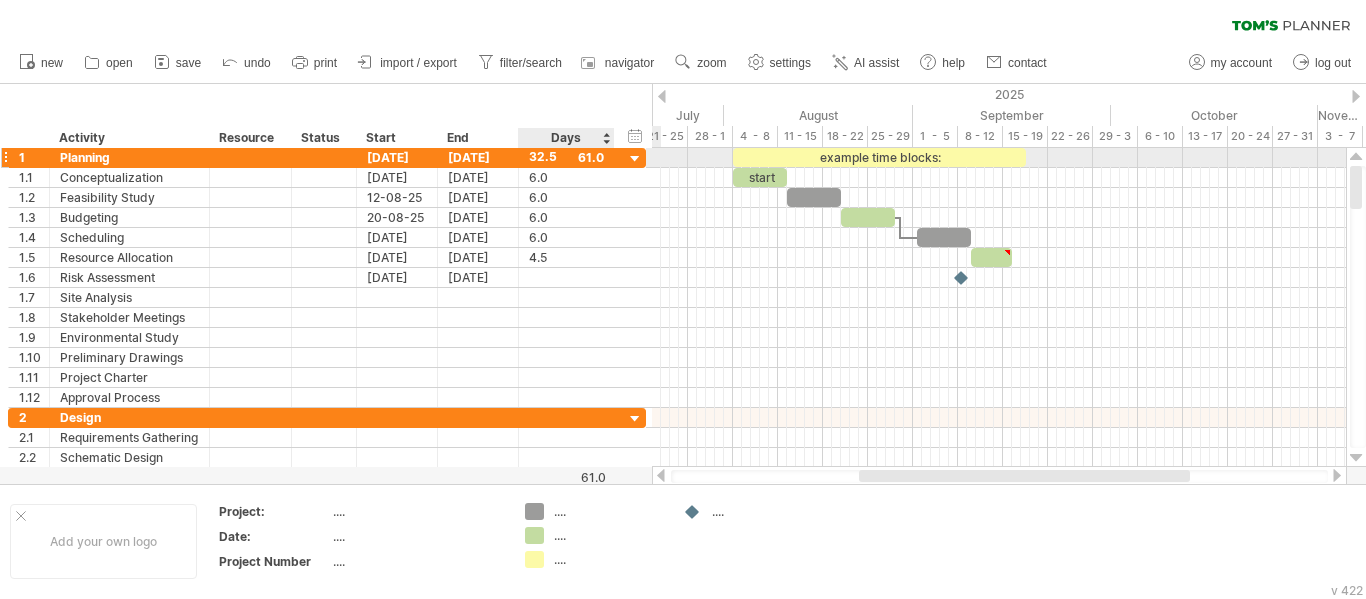click at bounding box center [635, 159] 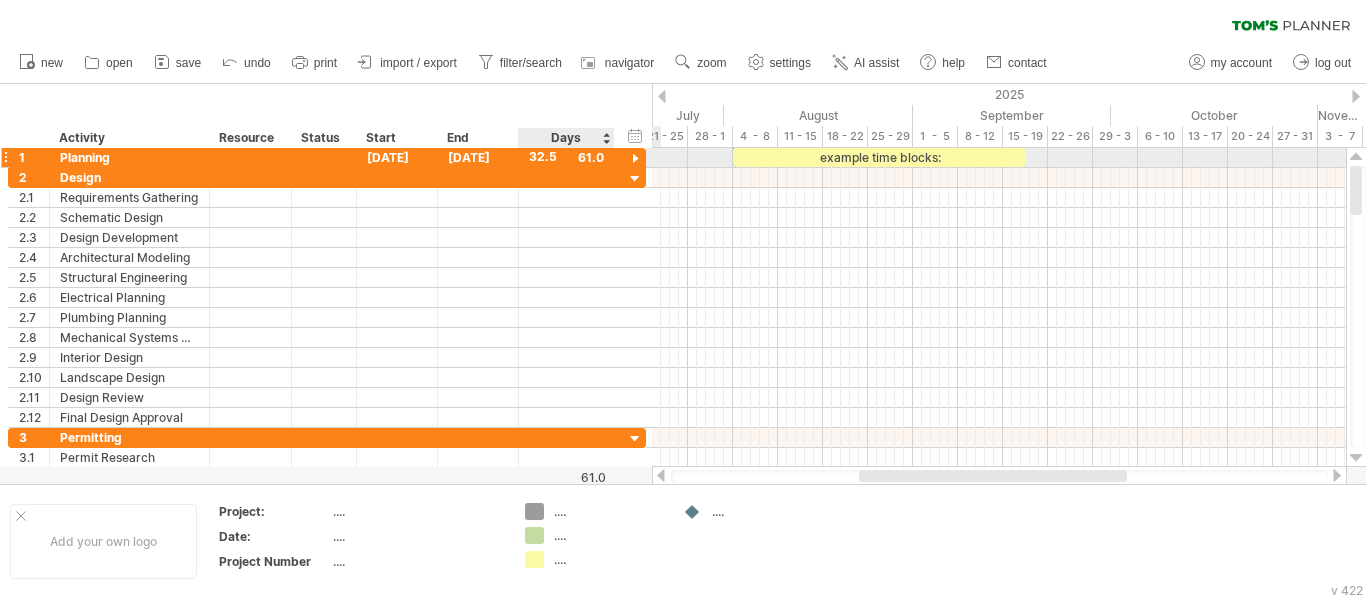click at bounding box center [635, 159] 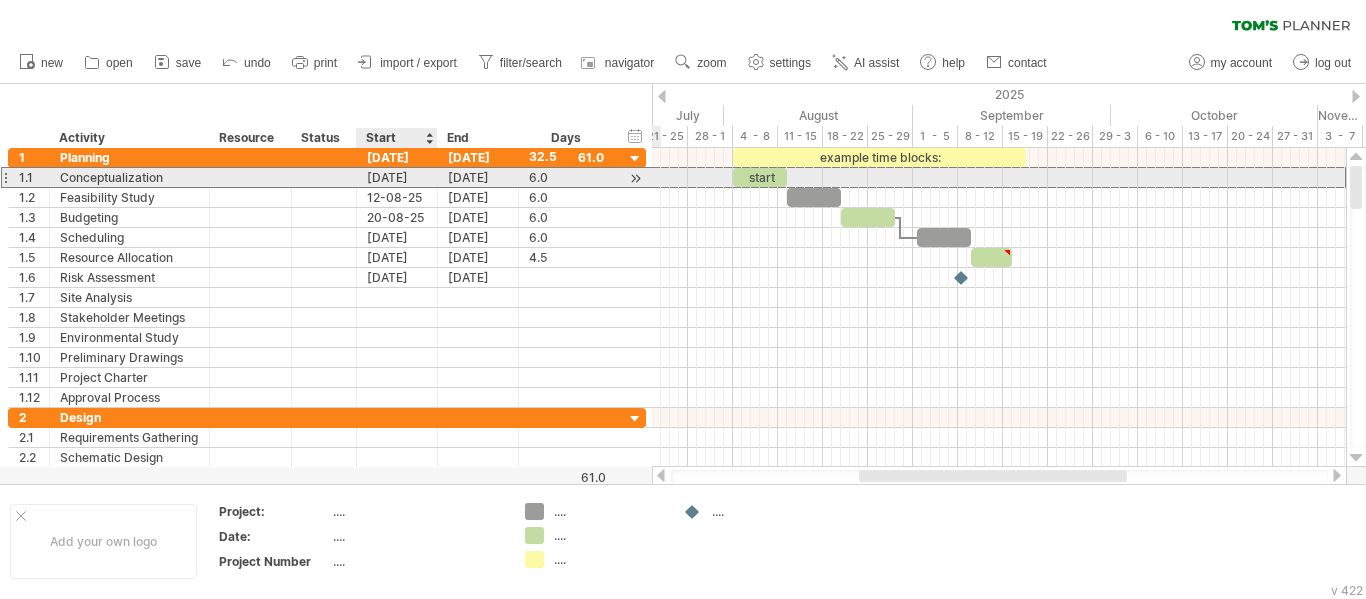 click on "[DATE]" at bounding box center [397, 177] 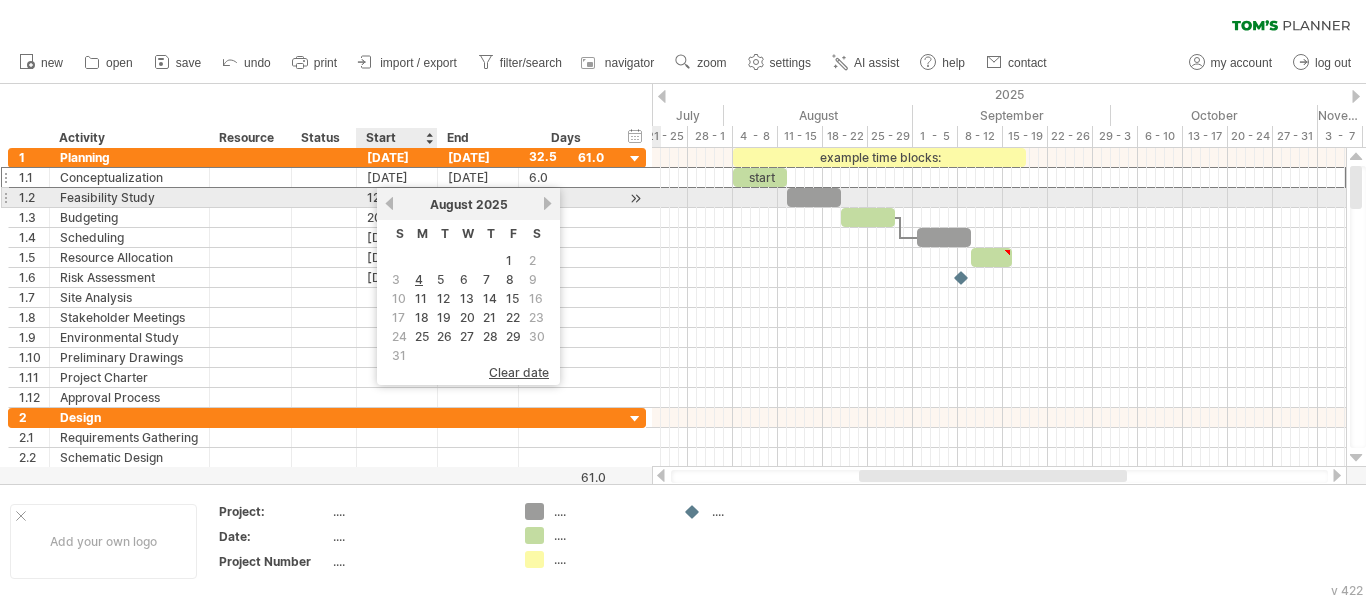 click on "previous" at bounding box center (389, 203) 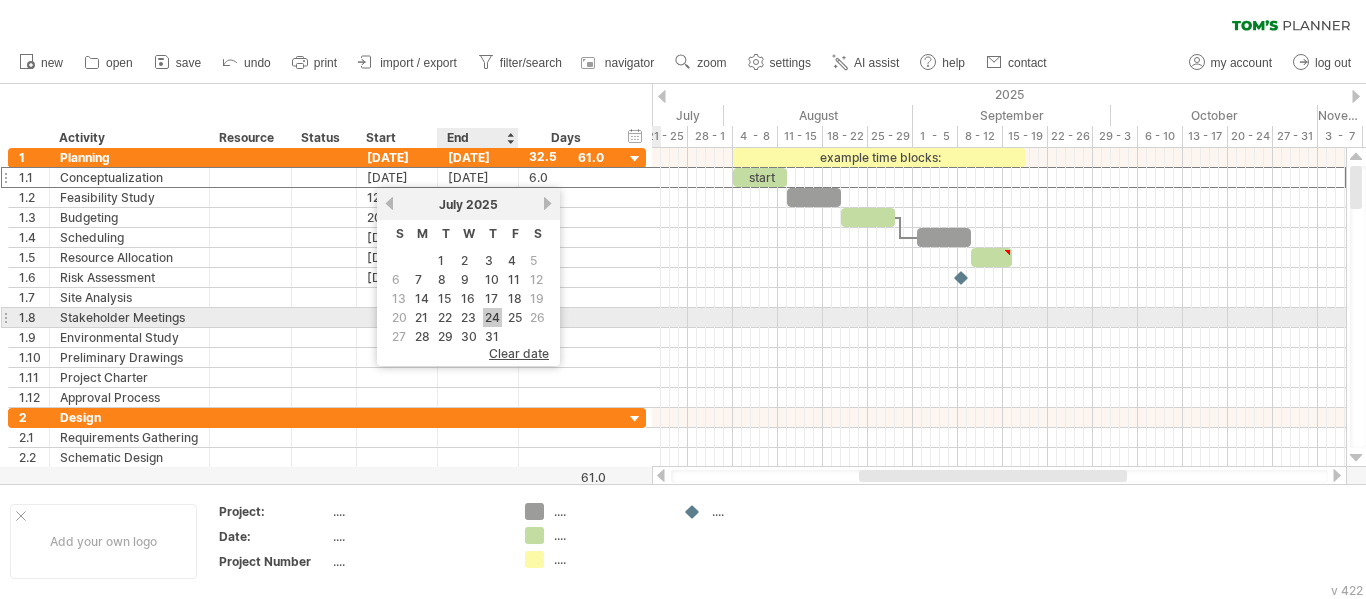 click on "24" at bounding box center [492, 317] 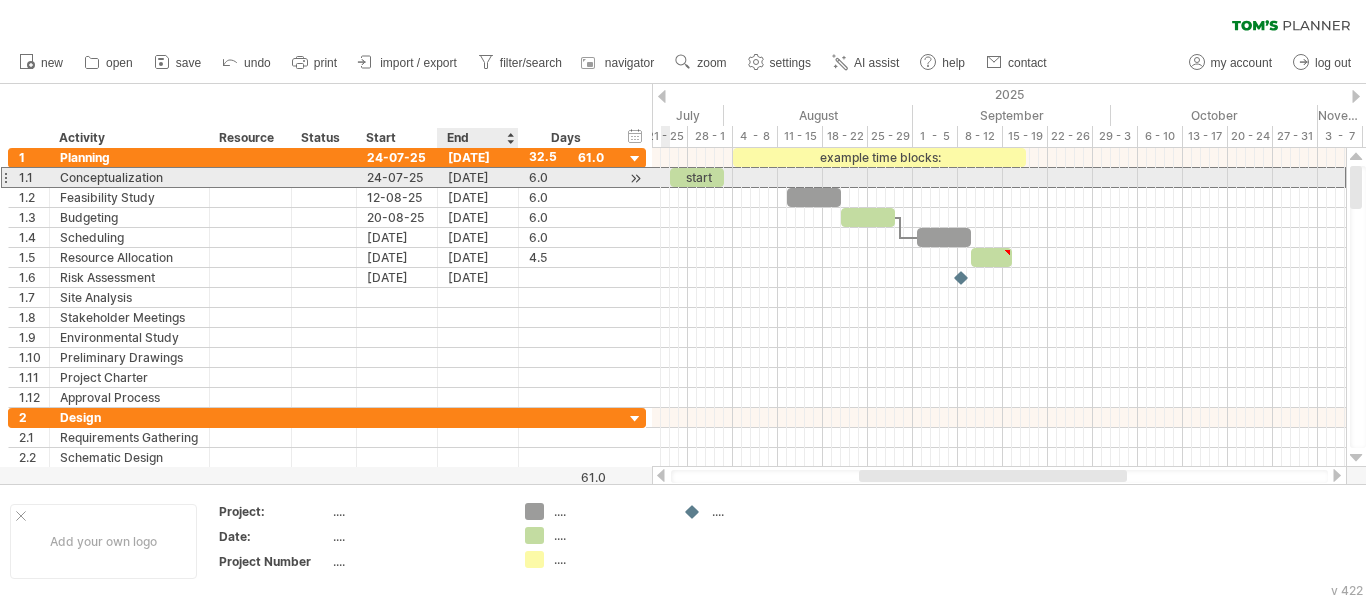 click on "[DATE]" at bounding box center (478, 177) 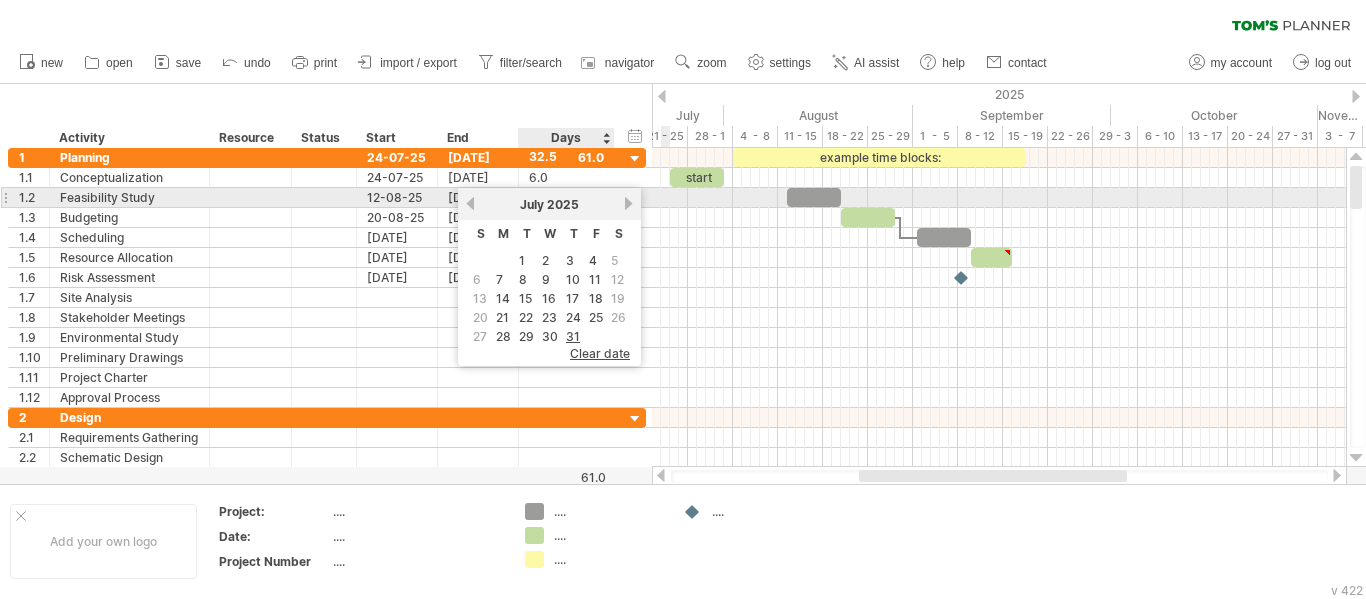 click on "next" at bounding box center (628, 203) 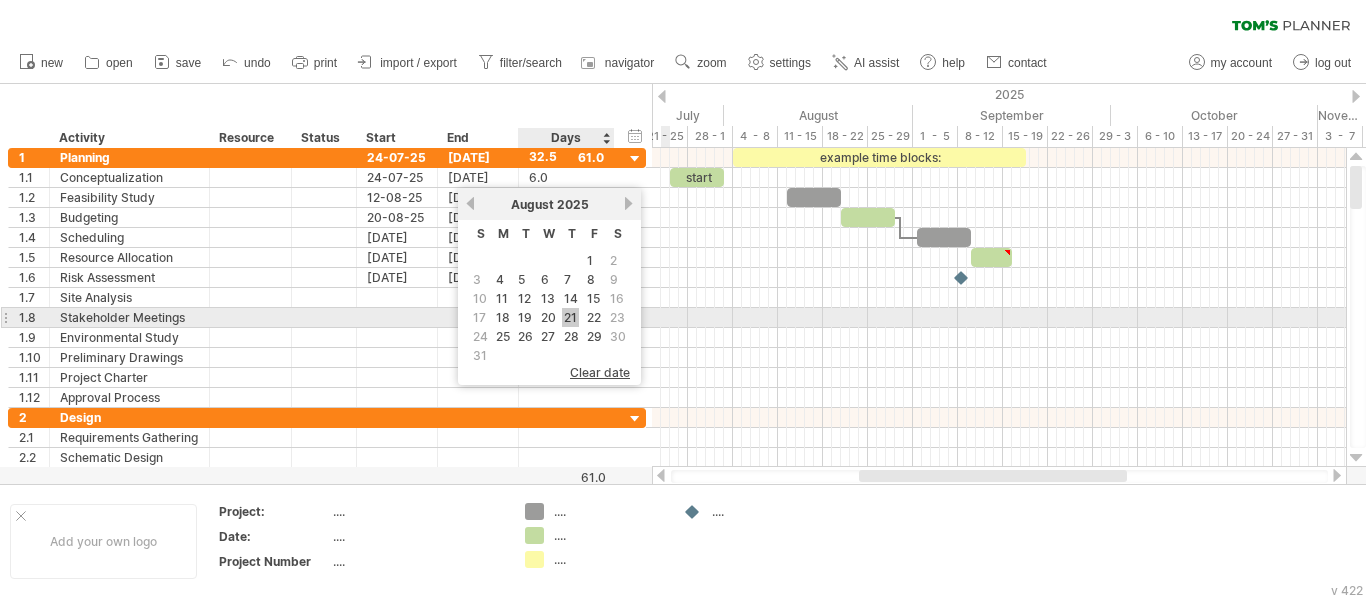 click on "21" at bounding box center (570, 317) 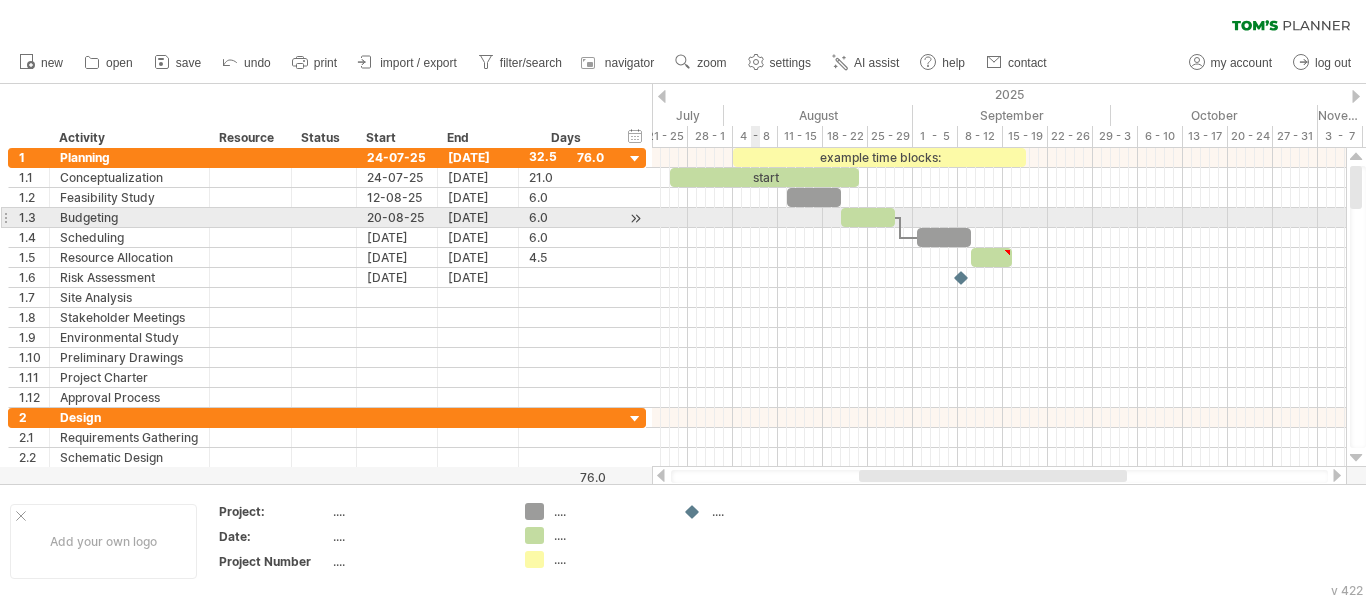 click at bounding box center (999, 218) 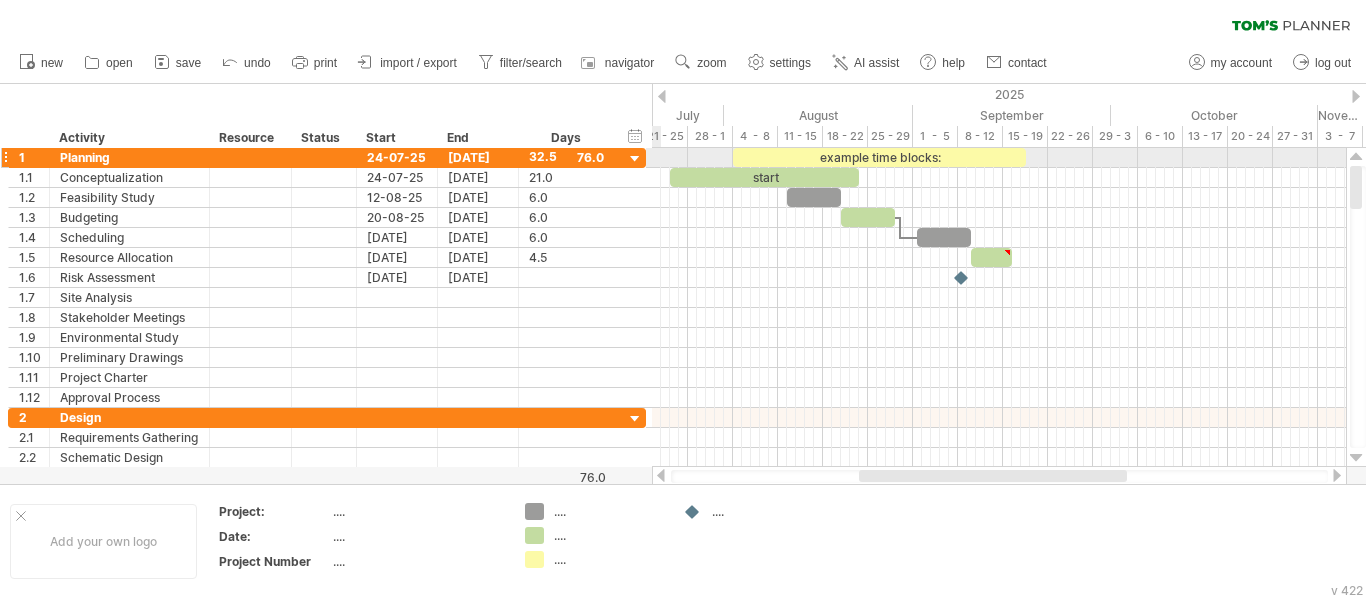 click at bounding box center [635, 159] 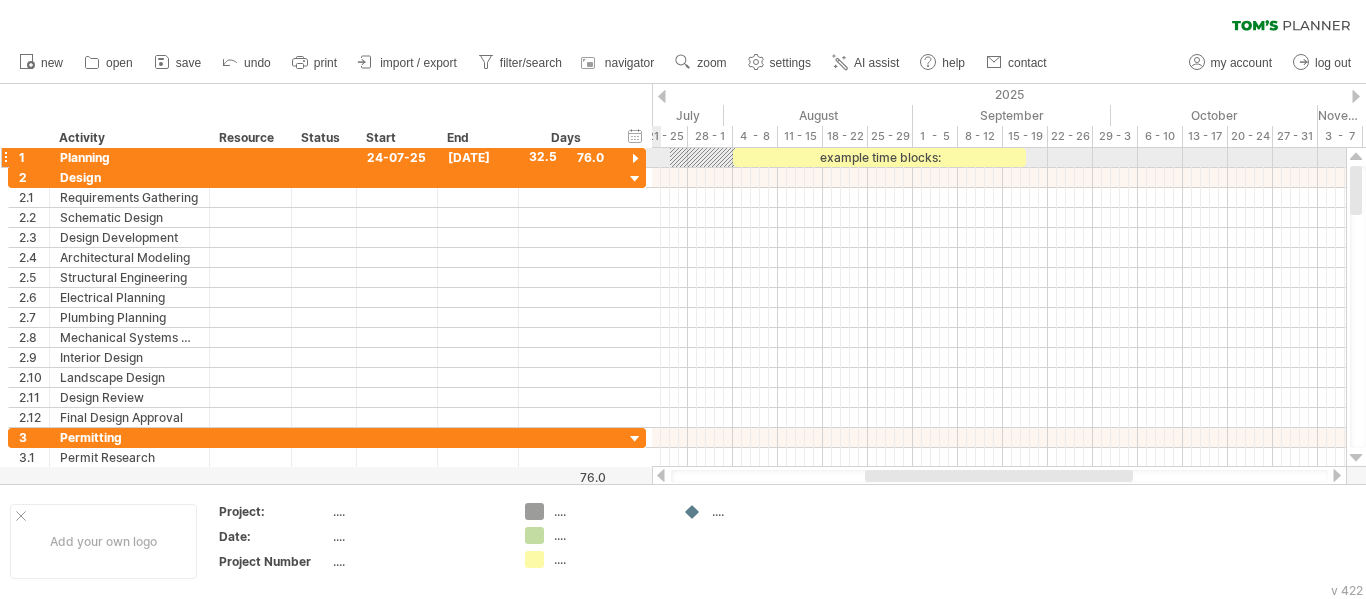 click at bounding box center (635, 159) 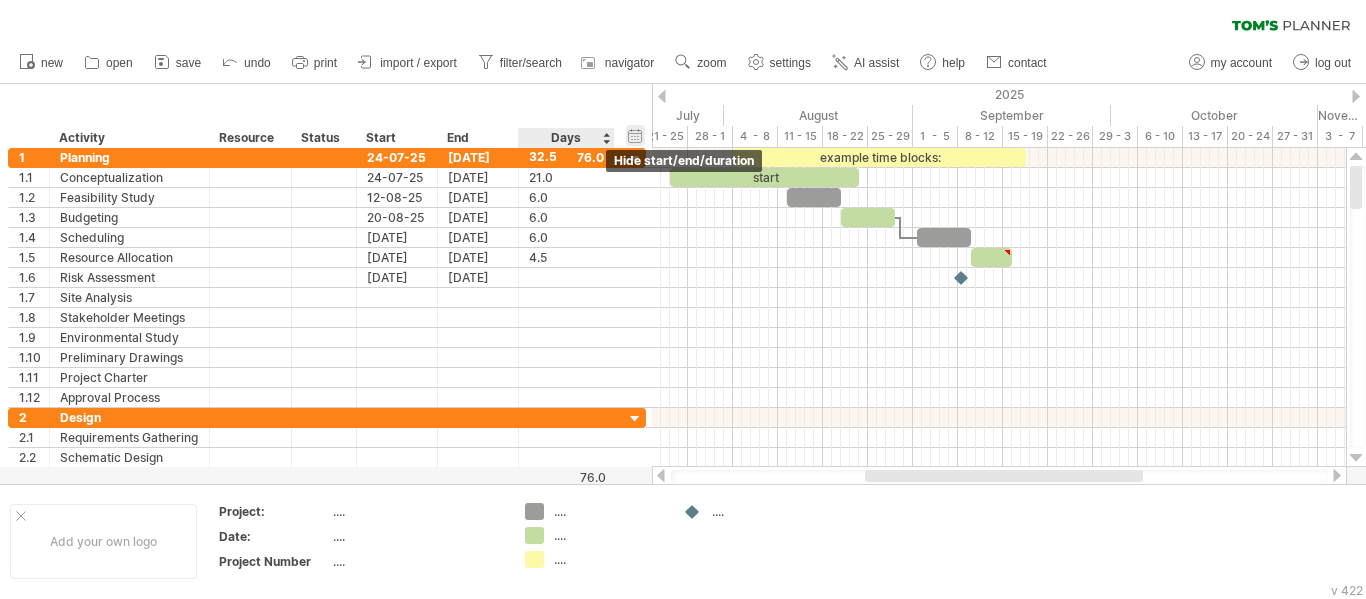 click on "hide start/end/duration show start/end/duration" at bounding box center (635, 135) 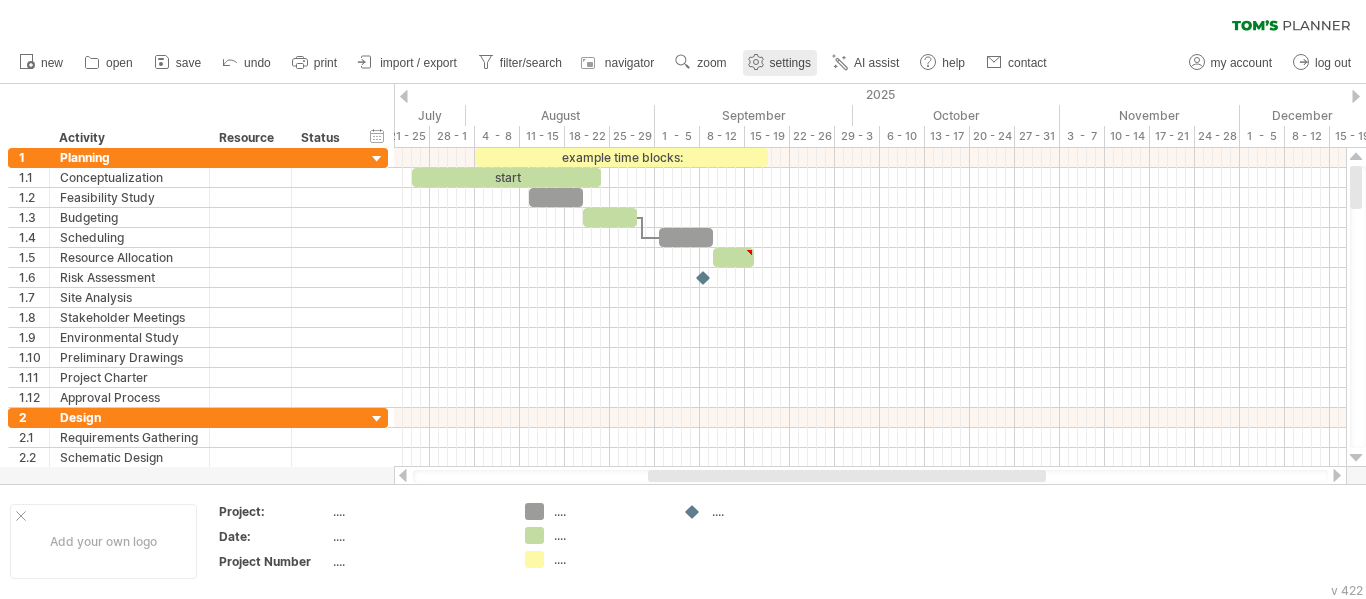 click on "settings" at bounding box center (790, 63) 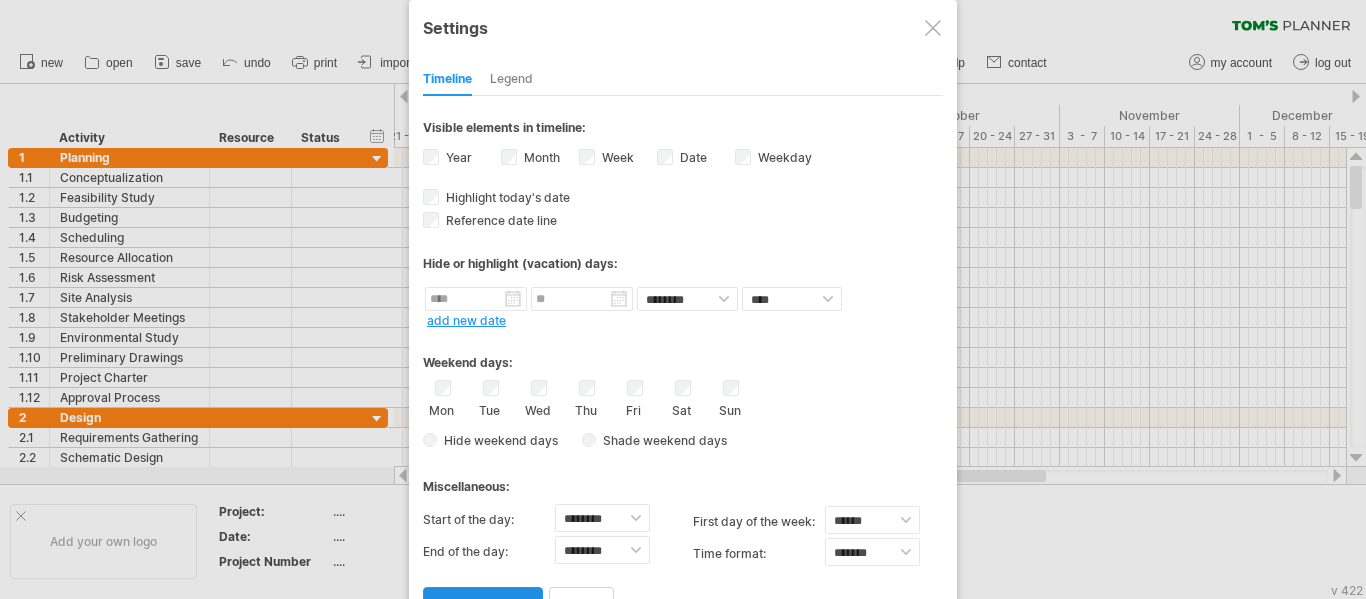 click on "apply changes" at bounding box center [483, 604] 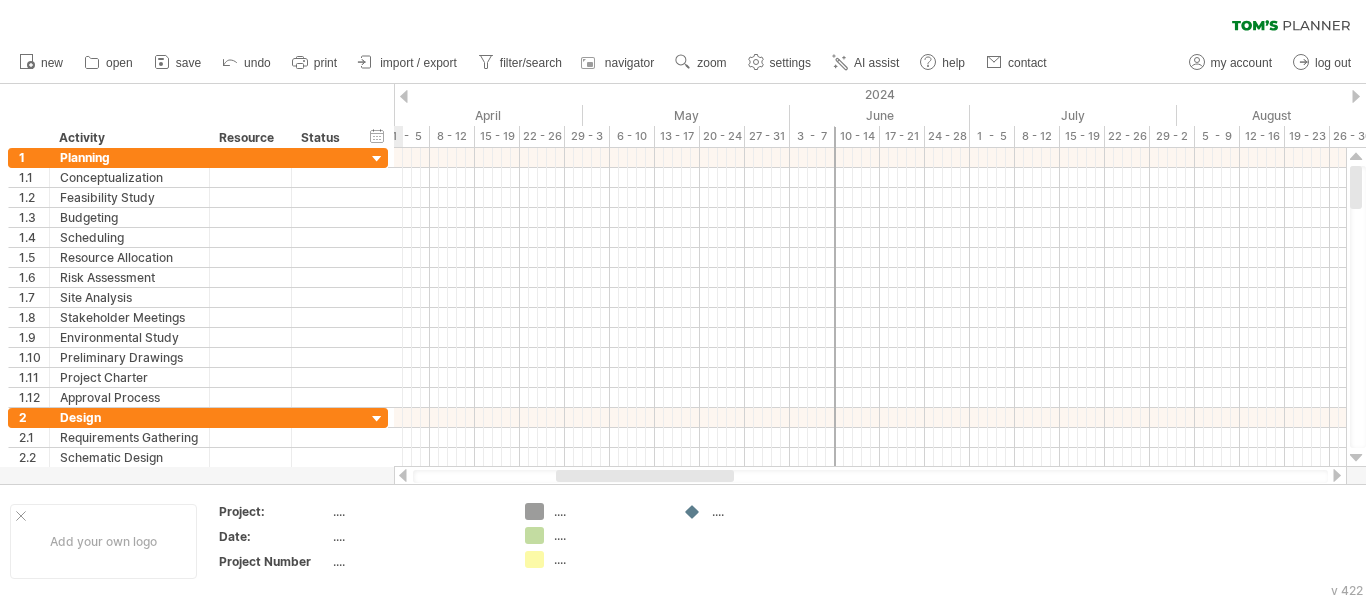 drag, startPoint x: 718, startPoint y: 479, endPoint x: 736, endPoint y: 479, distance: 18 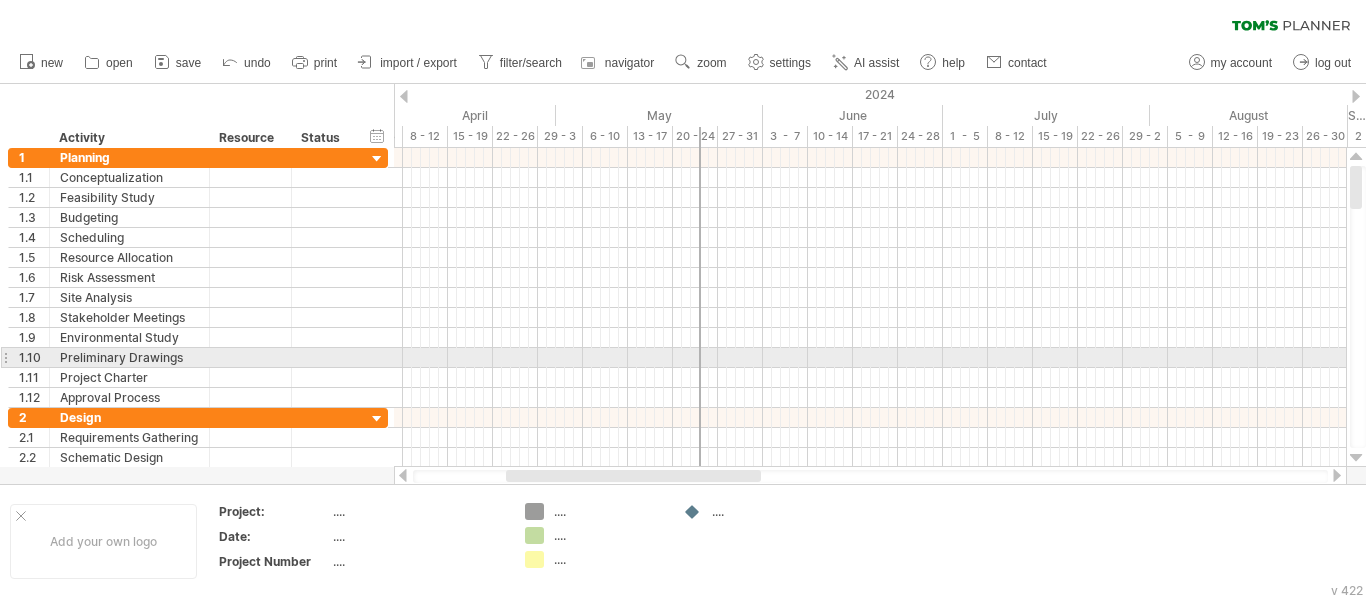 drag, startPoint x: 808, startPoint y: 356, endPoint x: 678, endPoint y: 358, distance: 130.01538 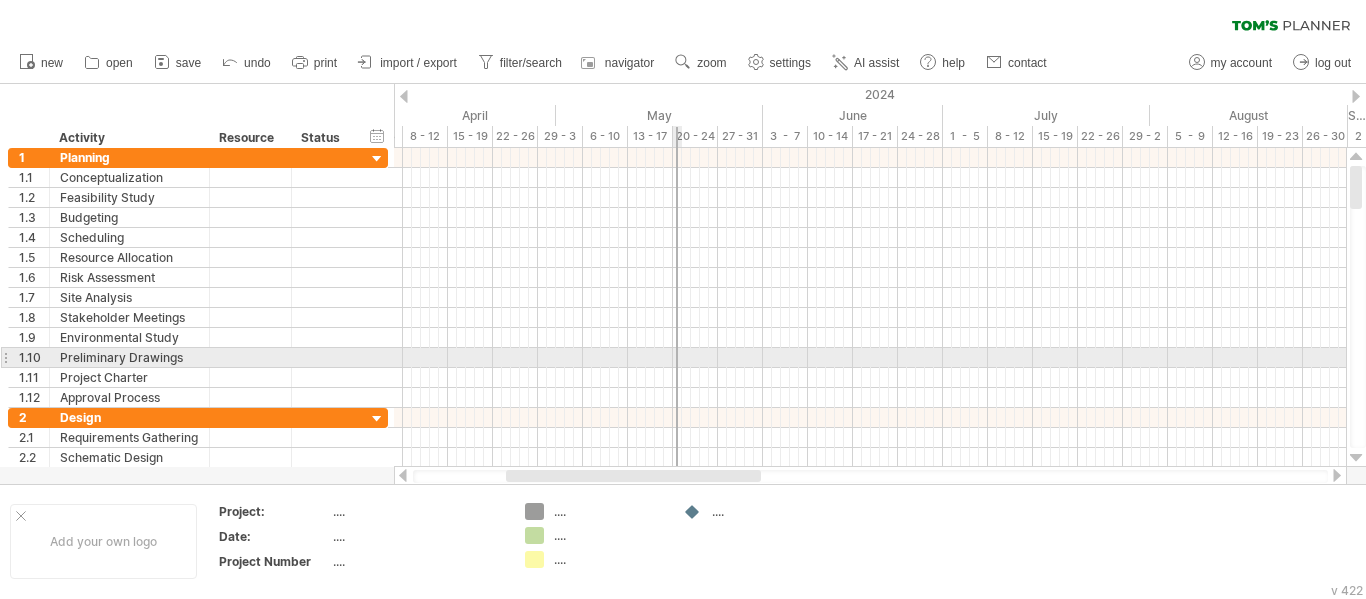 click at bounding box center (870, 358) 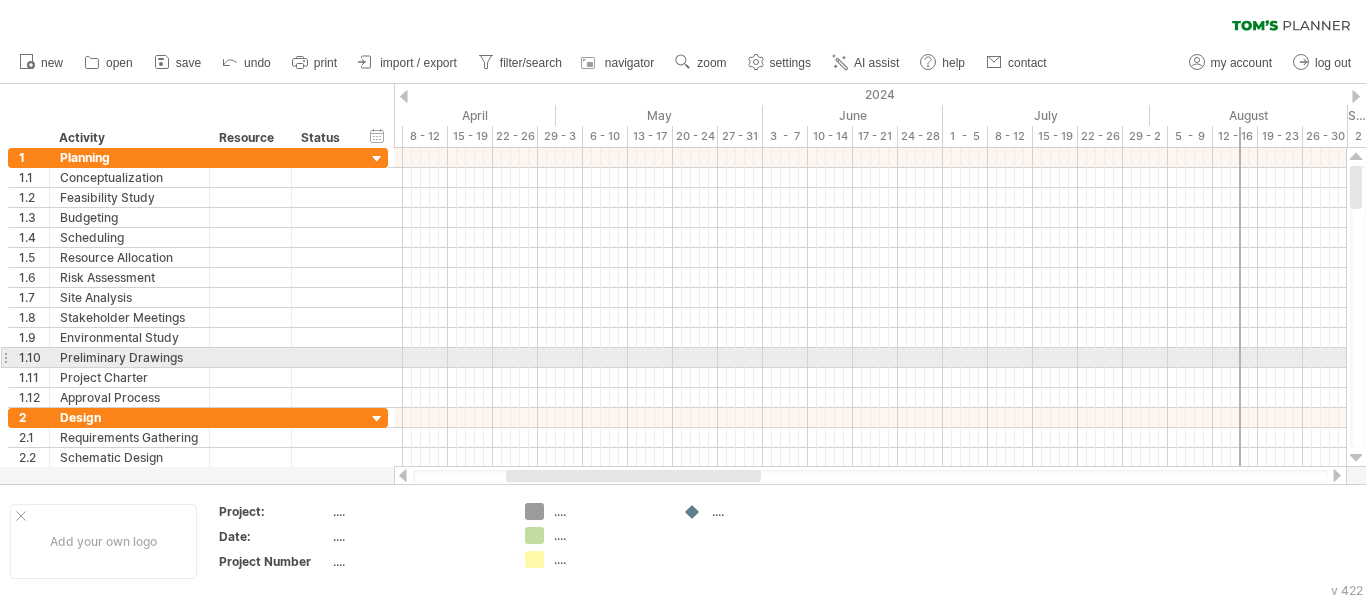 drag, startPoint x: 676, startPoint y: 358, endPoint x: 1248, endPoint y: 351, distance: 572.04285 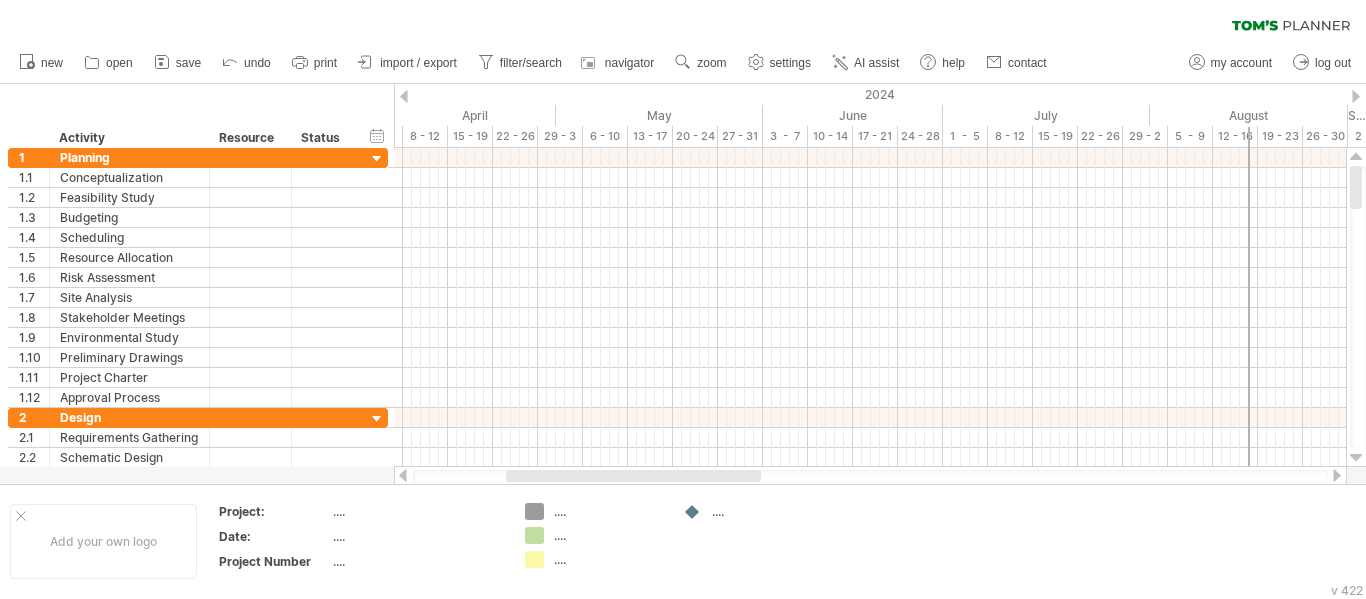 drag, startPoint x: 740, startPoint y: 469, endPoint x: 994, endPoint y: 475, distance: 254.07086 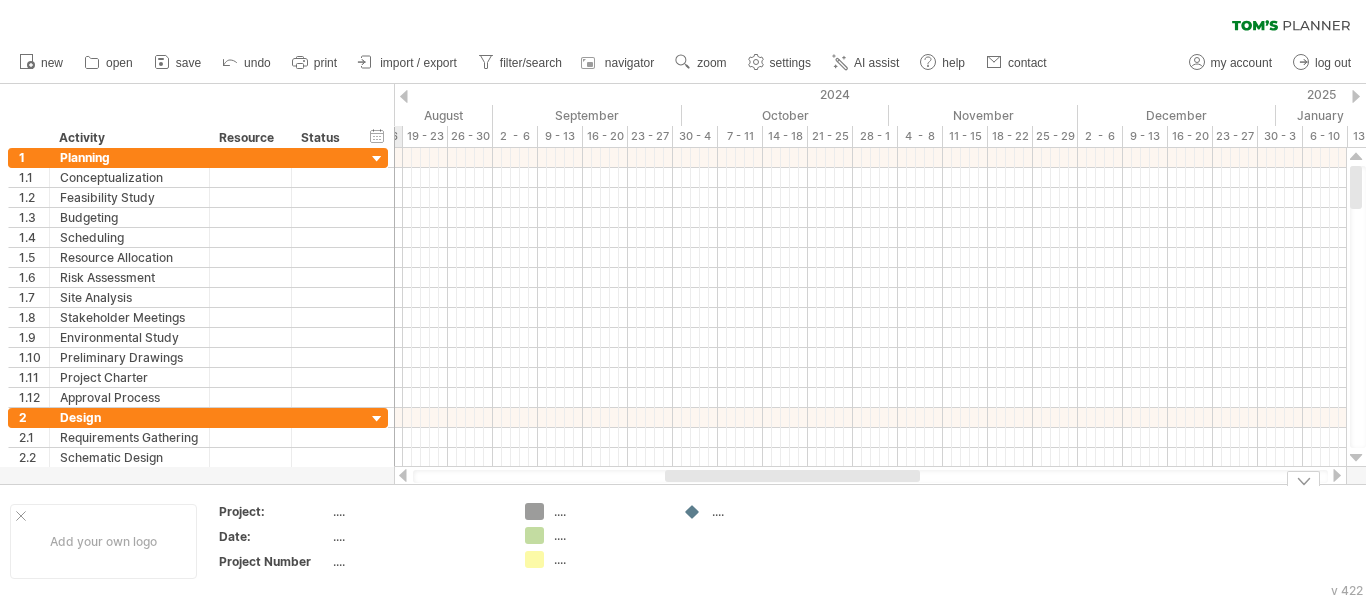 drag, startPoint x: 695, startPoint y: 481, endPoint x: 854, endPoint y: 491, distance: 159.31415 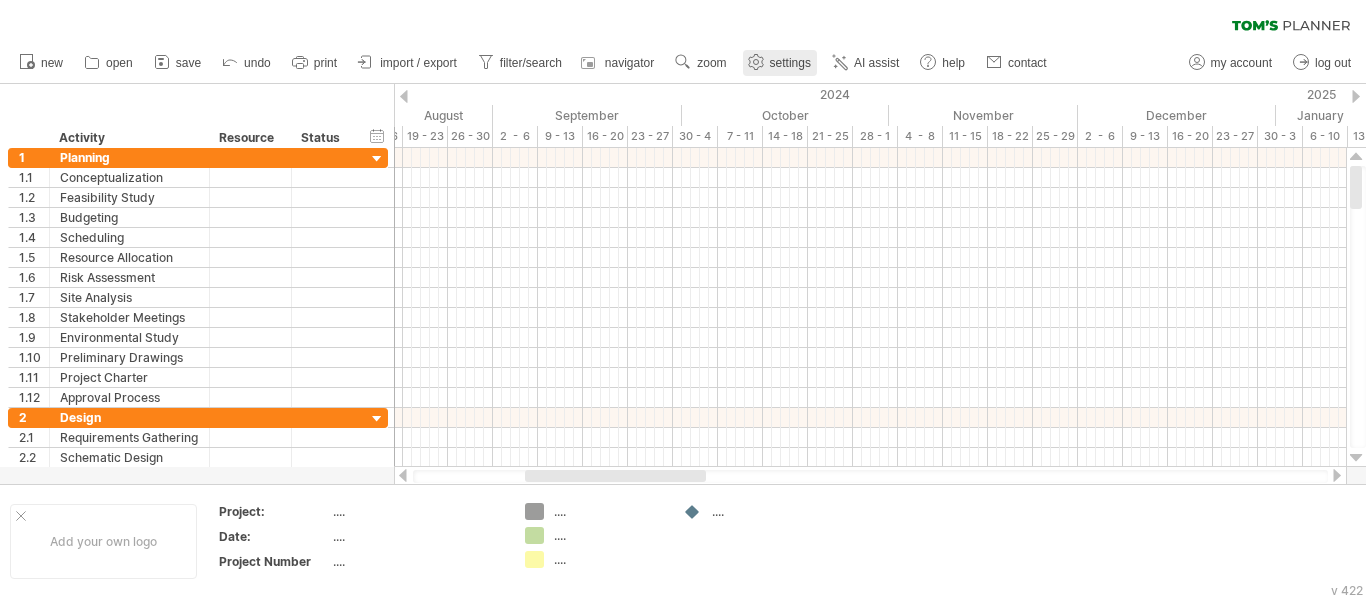 click on "settings" at bounding box center [790, 63] 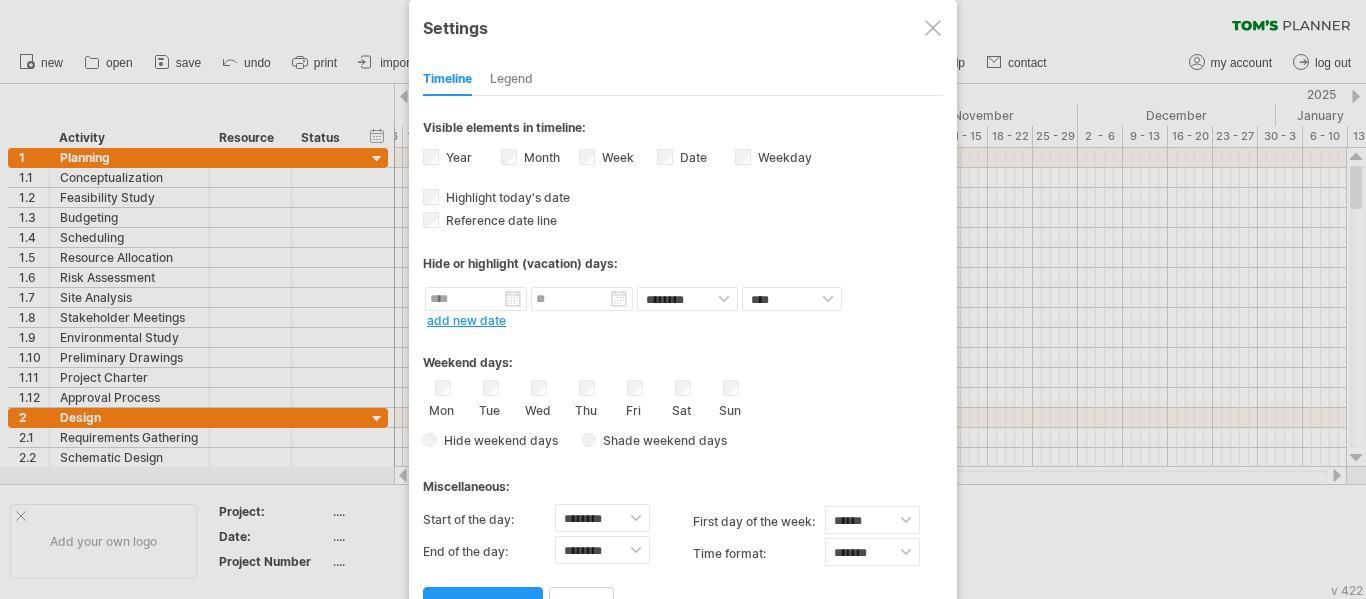 click at bounding box center (933, 28) 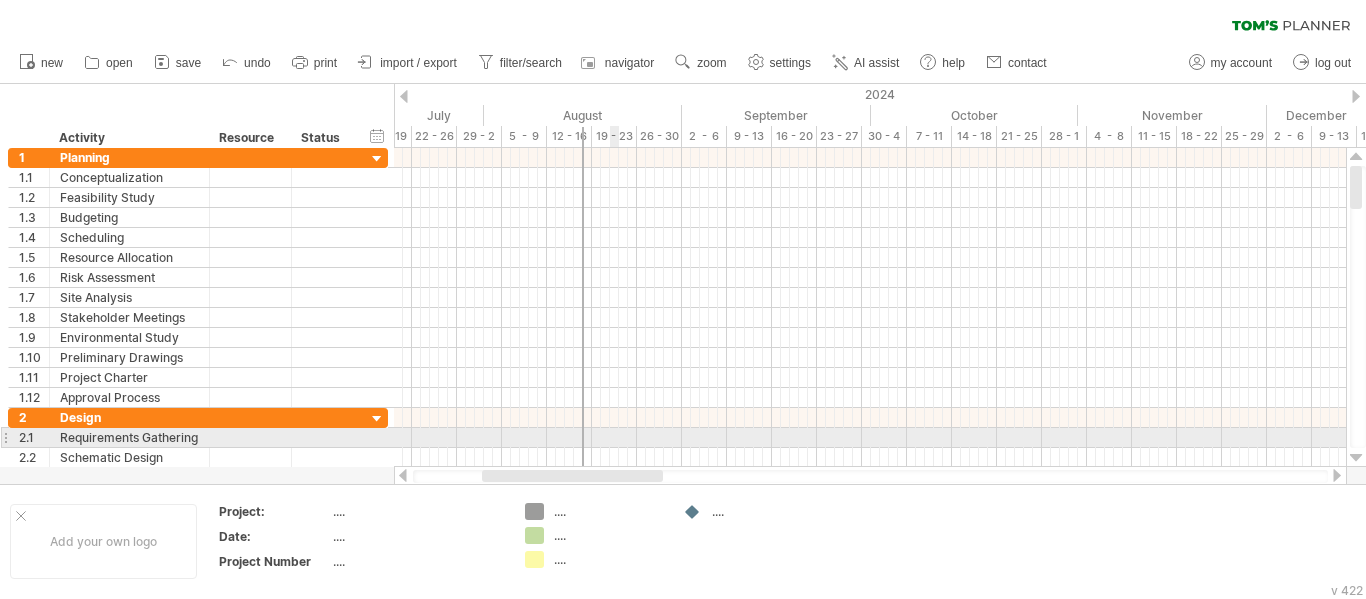 drag, startPoint x: 657, startPoint y: 475, endPoint x: 602, endPoint y: 421, distance: 77.07788 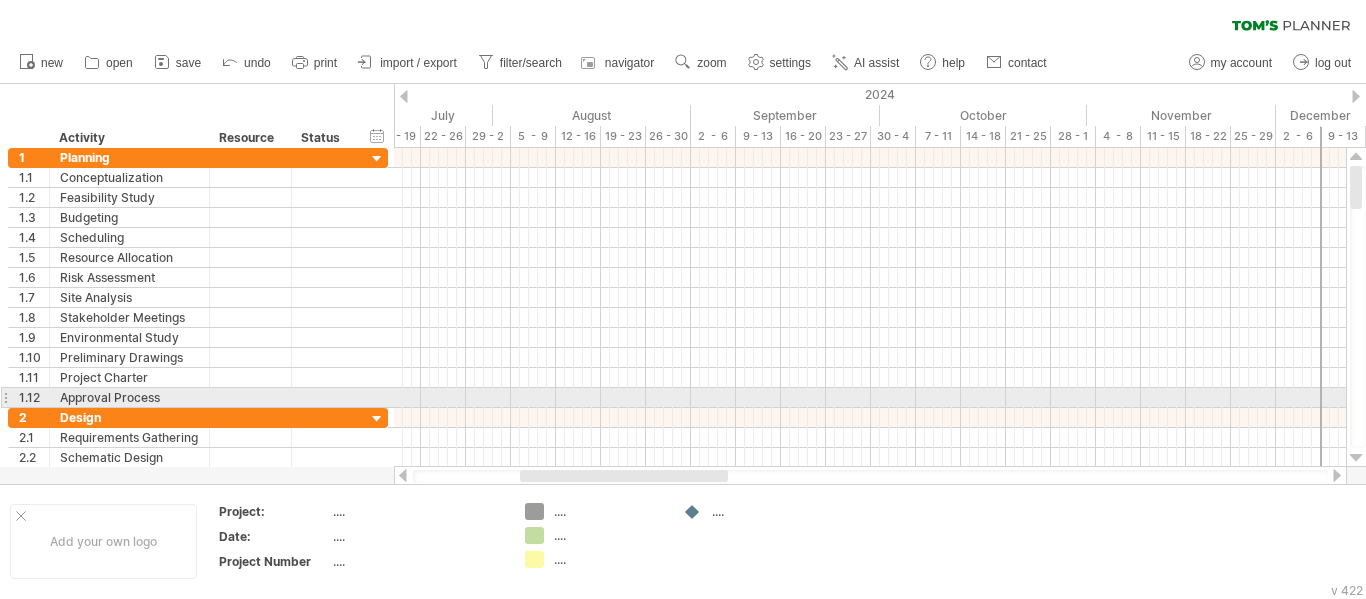 drag, startPoint x: 591, startPoint y: 388, endPoint x: 1320, endPoint y: 392, distance: 729.011 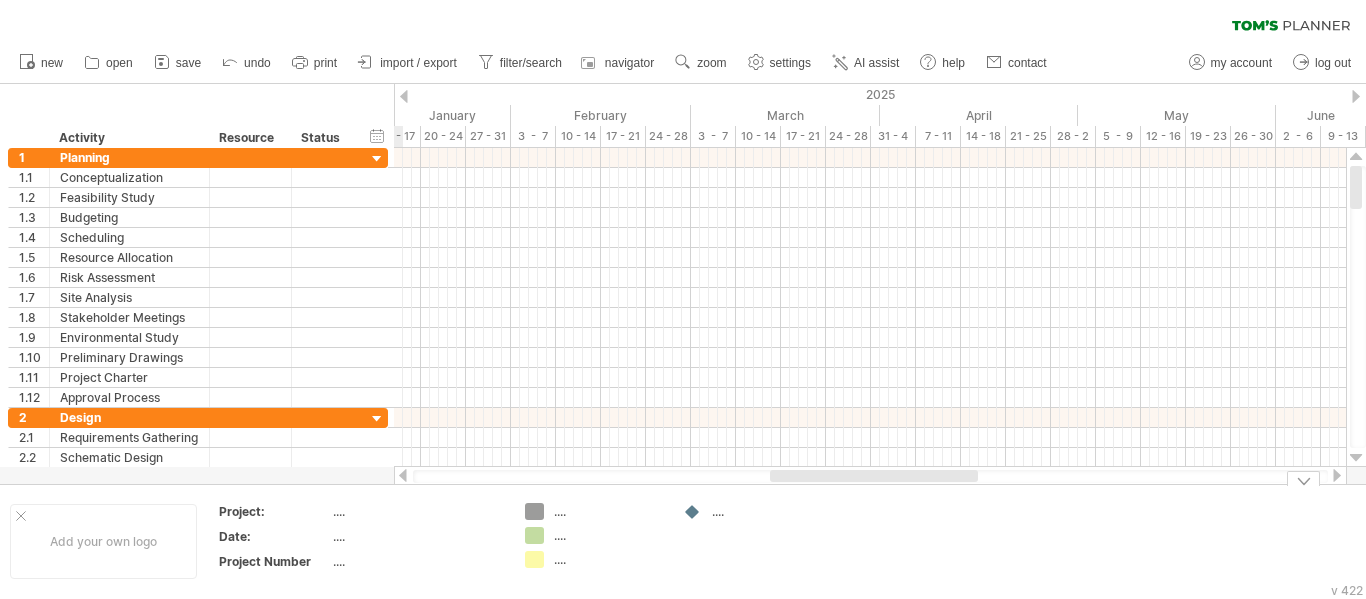 drag, startPoint x: 664, startPoint y: 481, endPoint x: 914, endPoint y: 486, distance: 250.04999 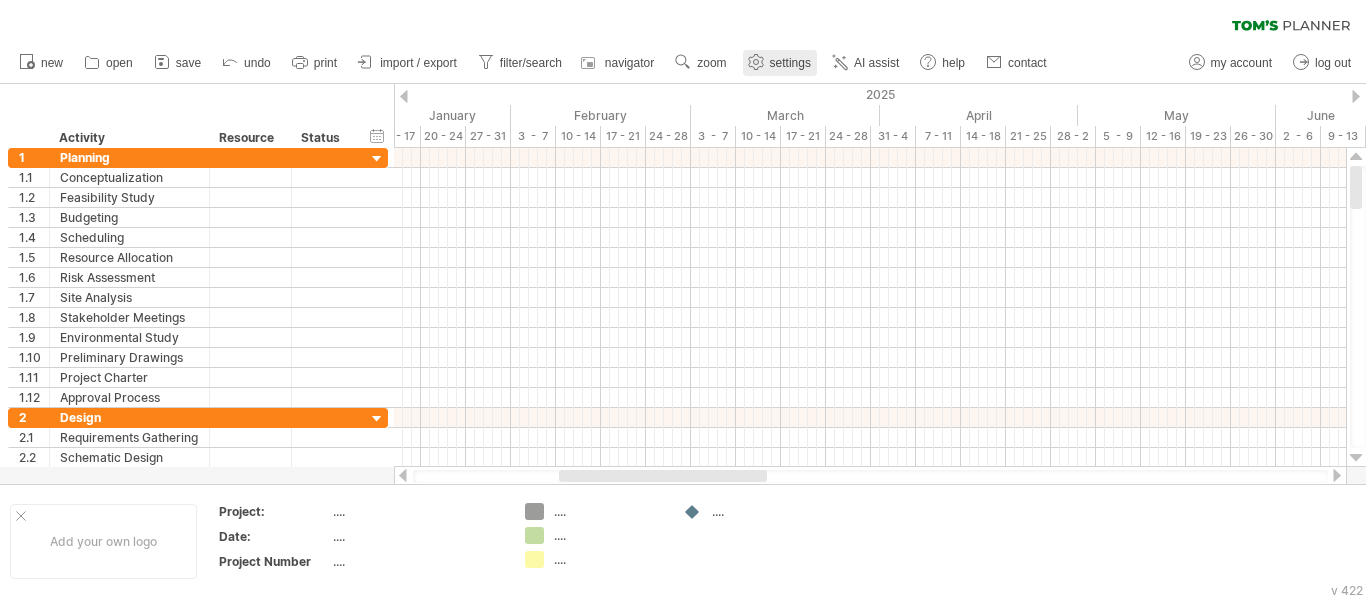 click on "settings" at bounding box center (790, 63) 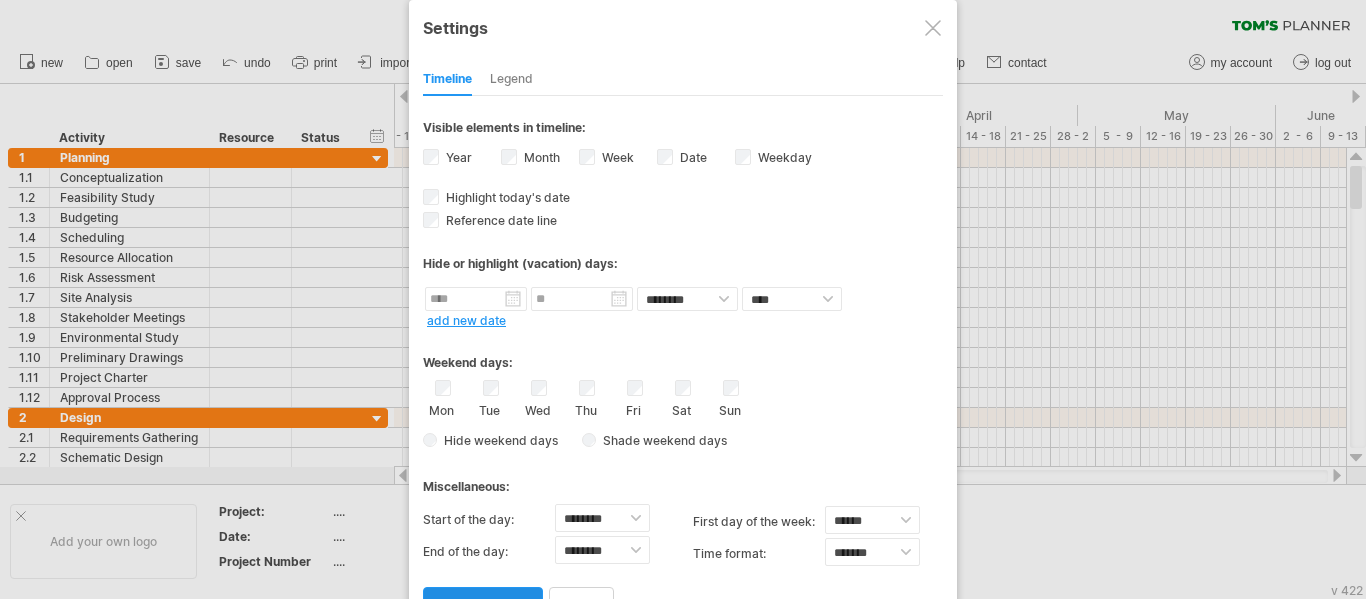 click on "apply changes" at bounding box center (483, 604) 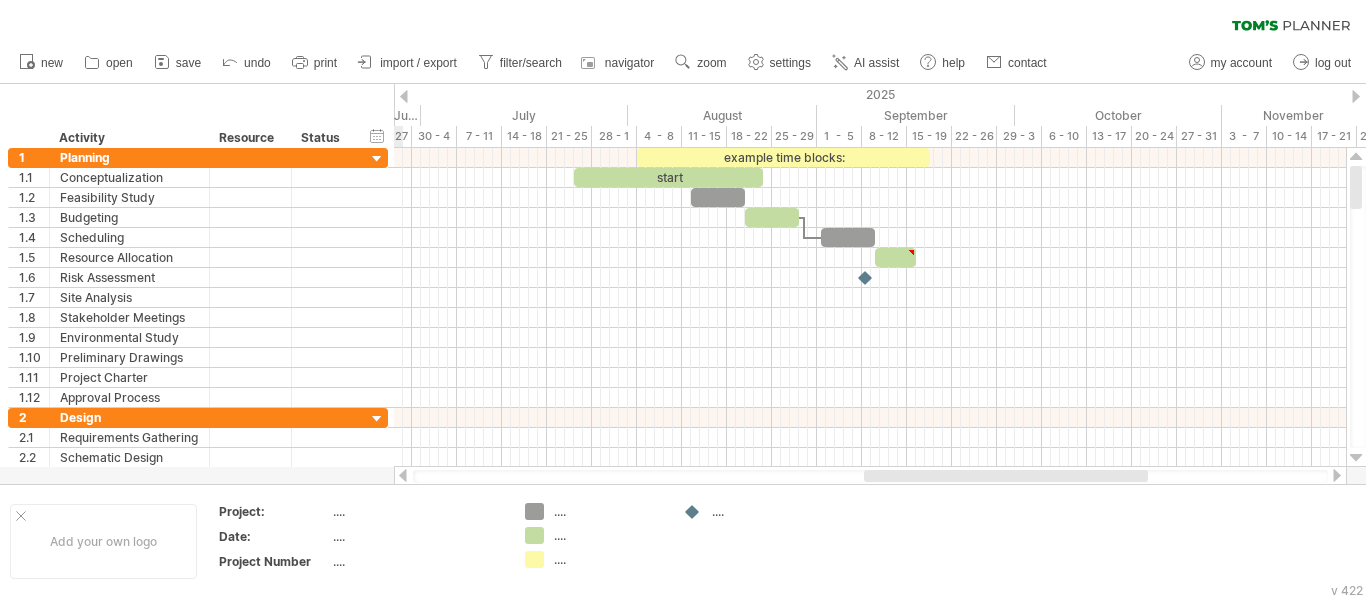 drag, startPoint x: 609, startPoint y: 476, endPoint x: 914, endPoint y: 471, distance: 305.041 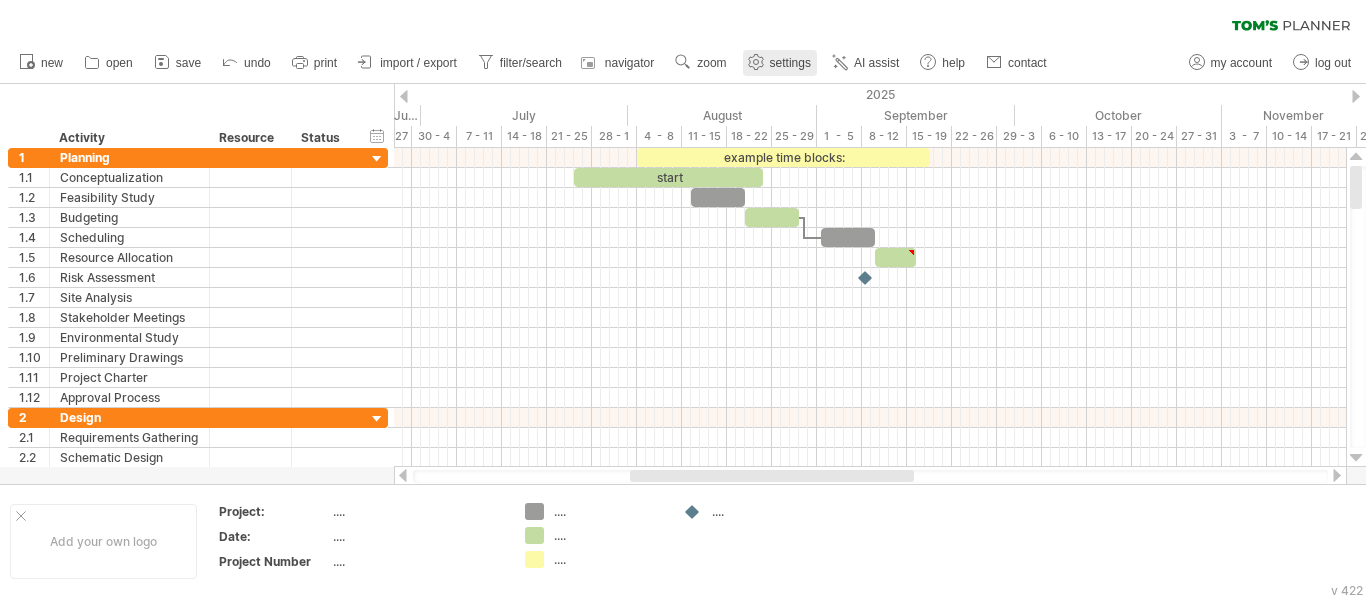click on "settings" at bounding box center [790, 63] 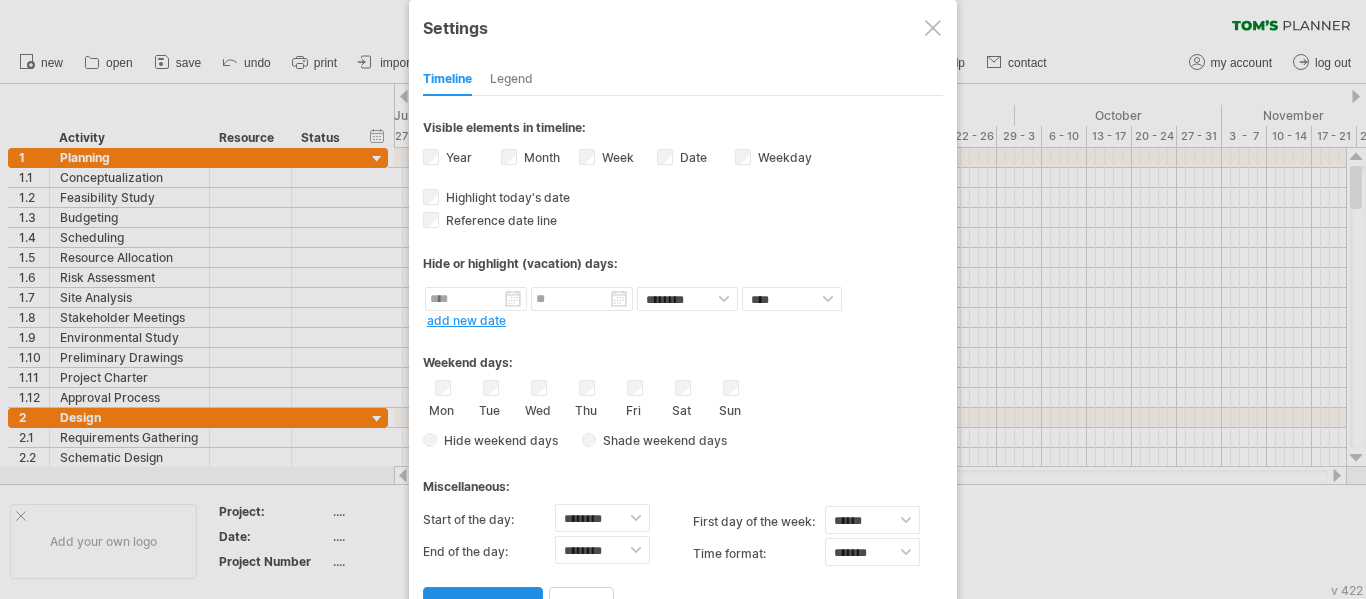 click on "apply changes" at bounding box center [483, 604] 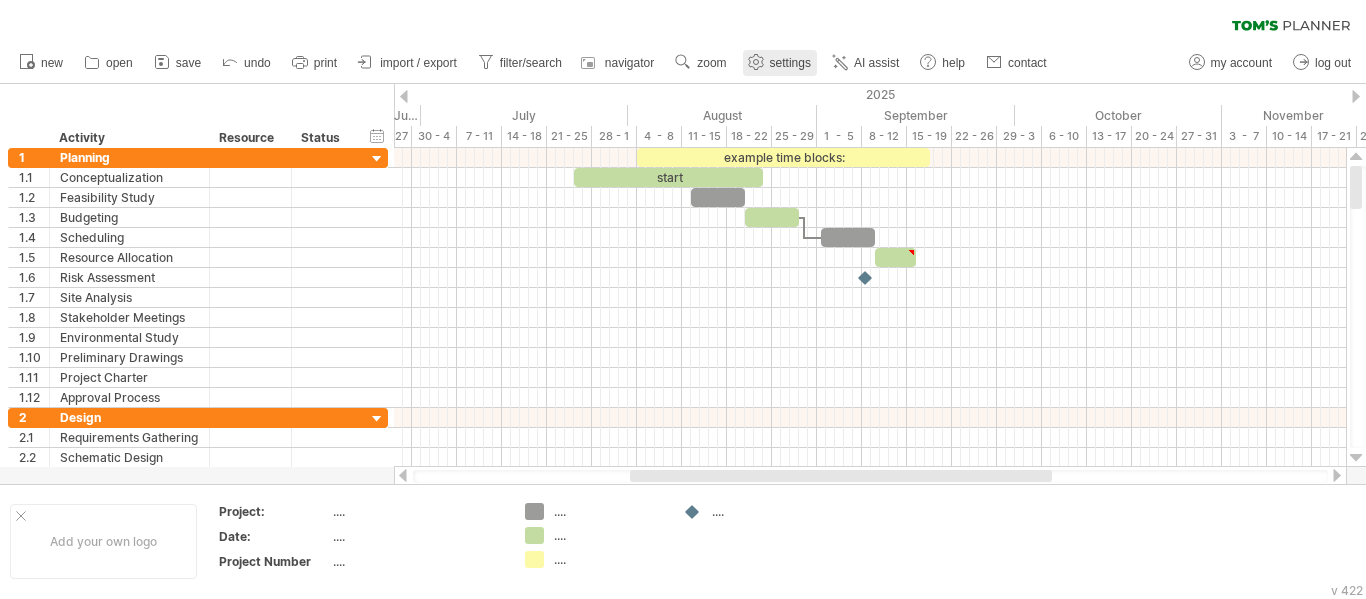 click on "settings" at bounding box center (790, 63) 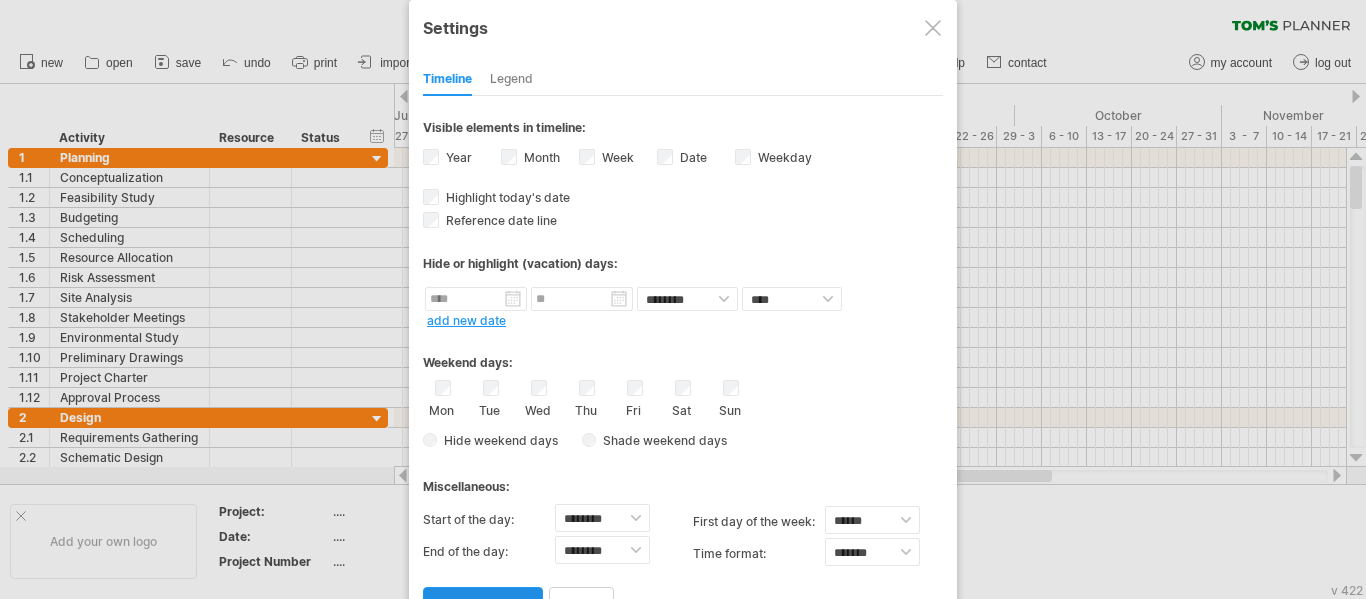 click on "apply changes" at bounding box center [483, 604] 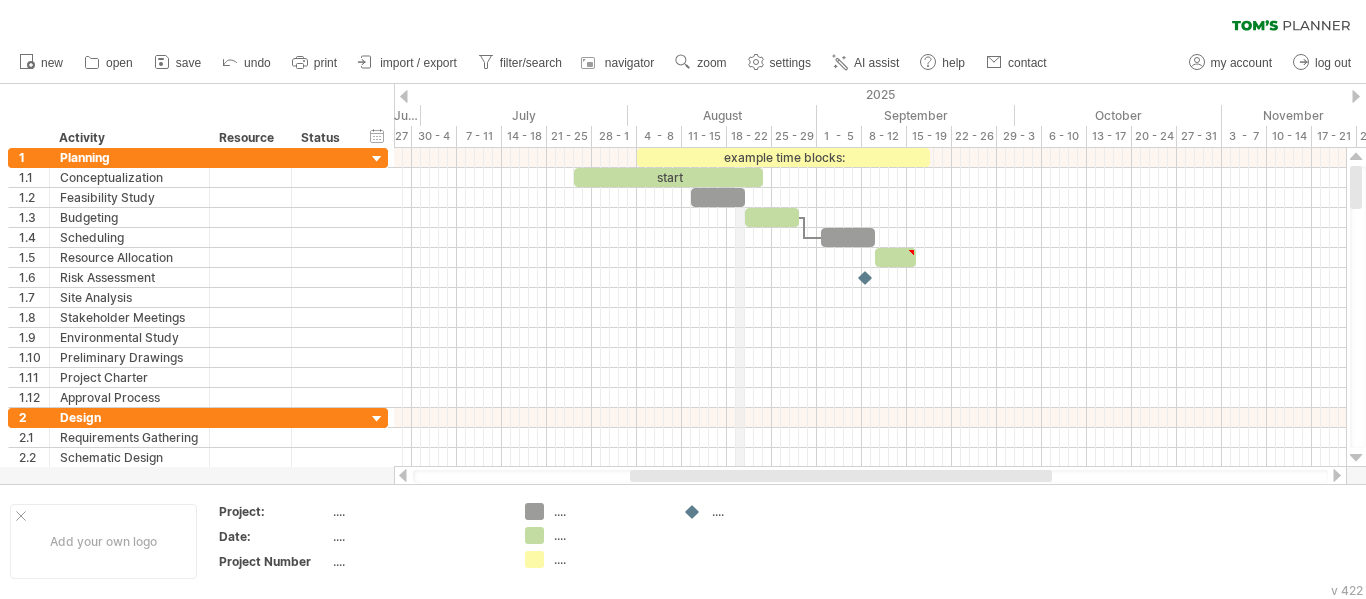 click on "18 - 22" at bounding box center (749, 136) 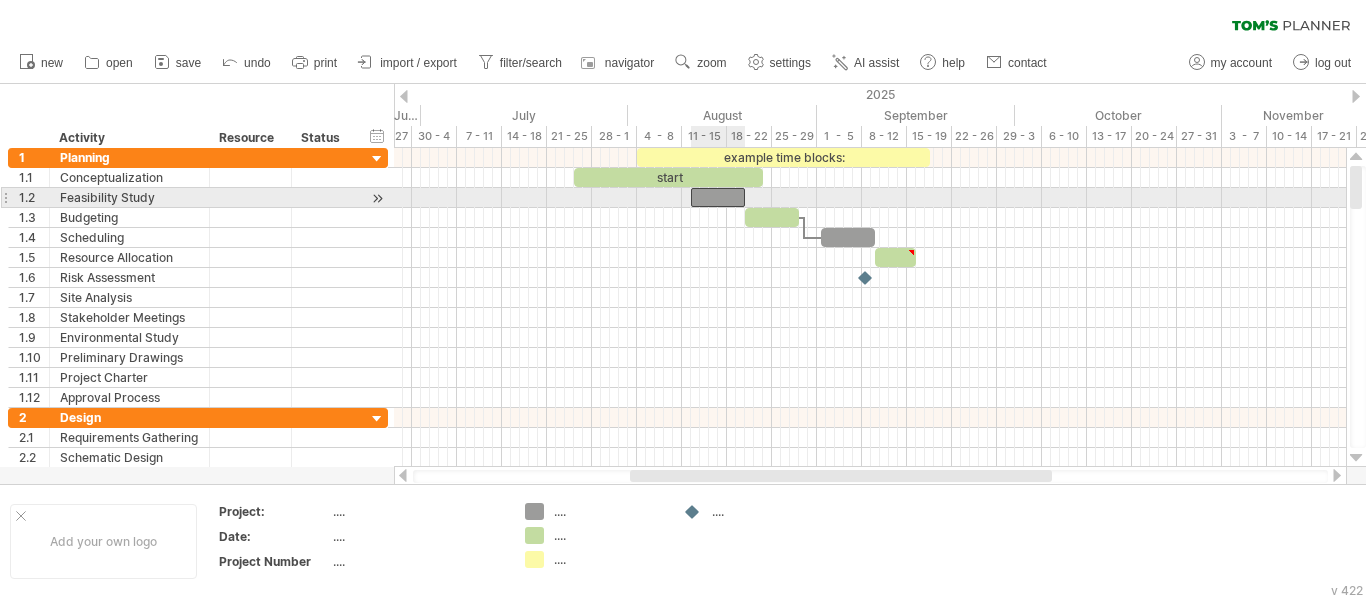 click at bounding box center [718, 197] 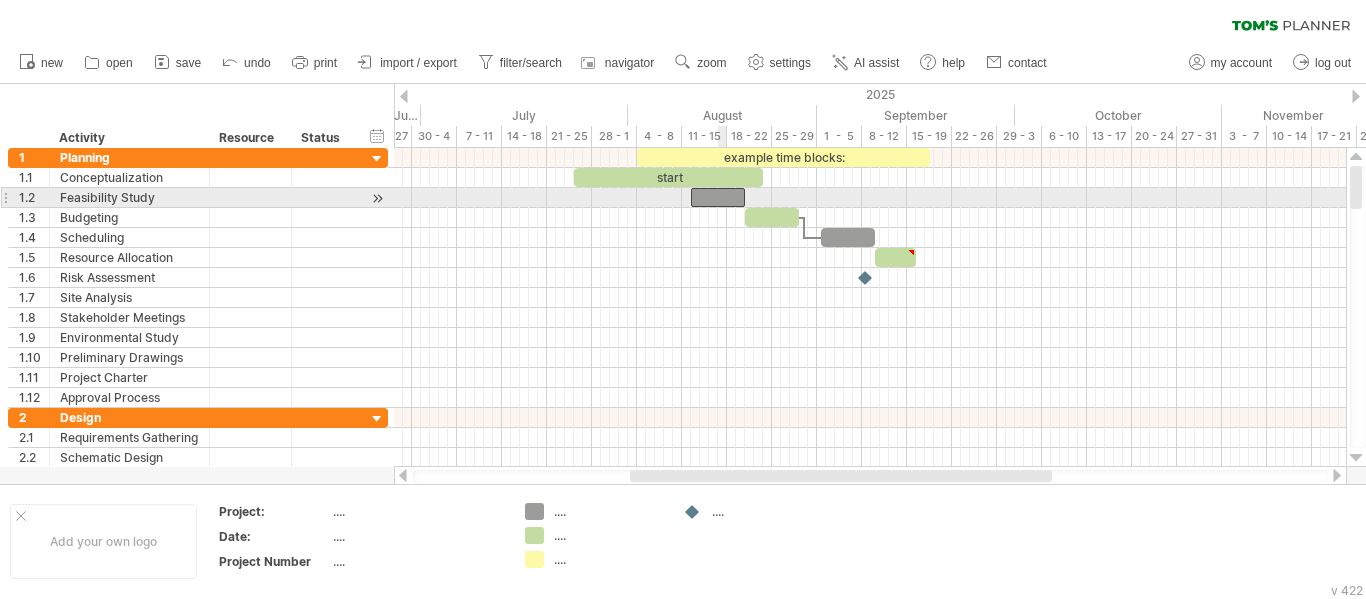 click at bounding box center (718, 197) 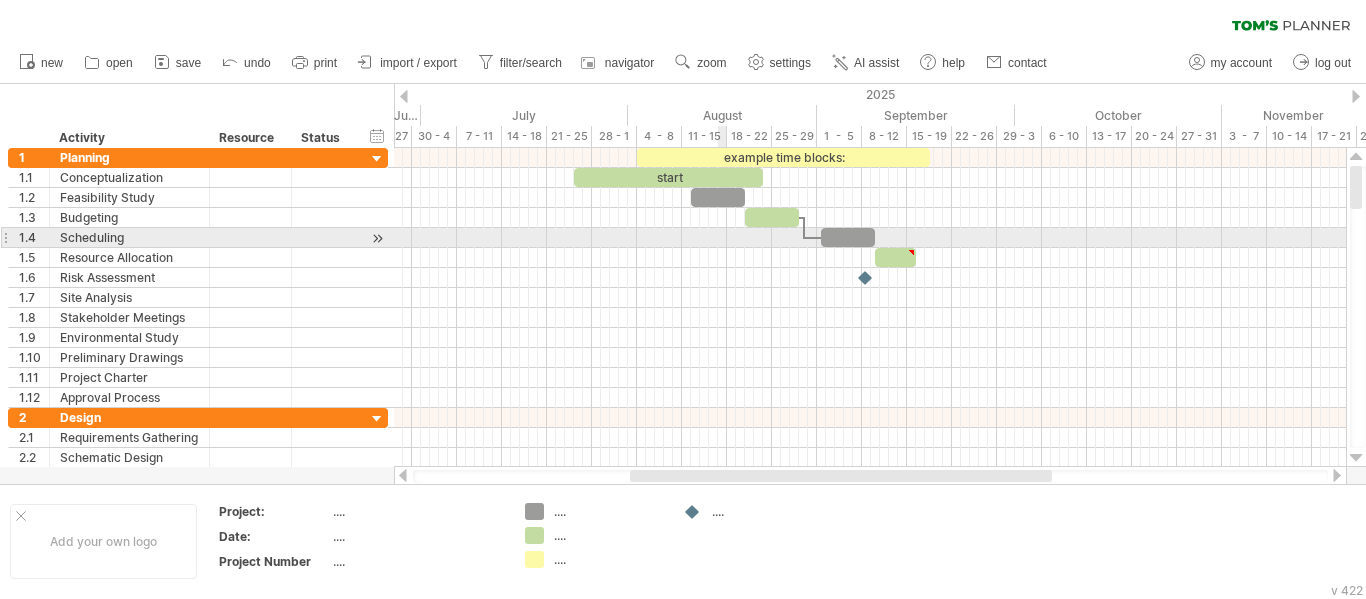 click at bounding box center (870, 238) 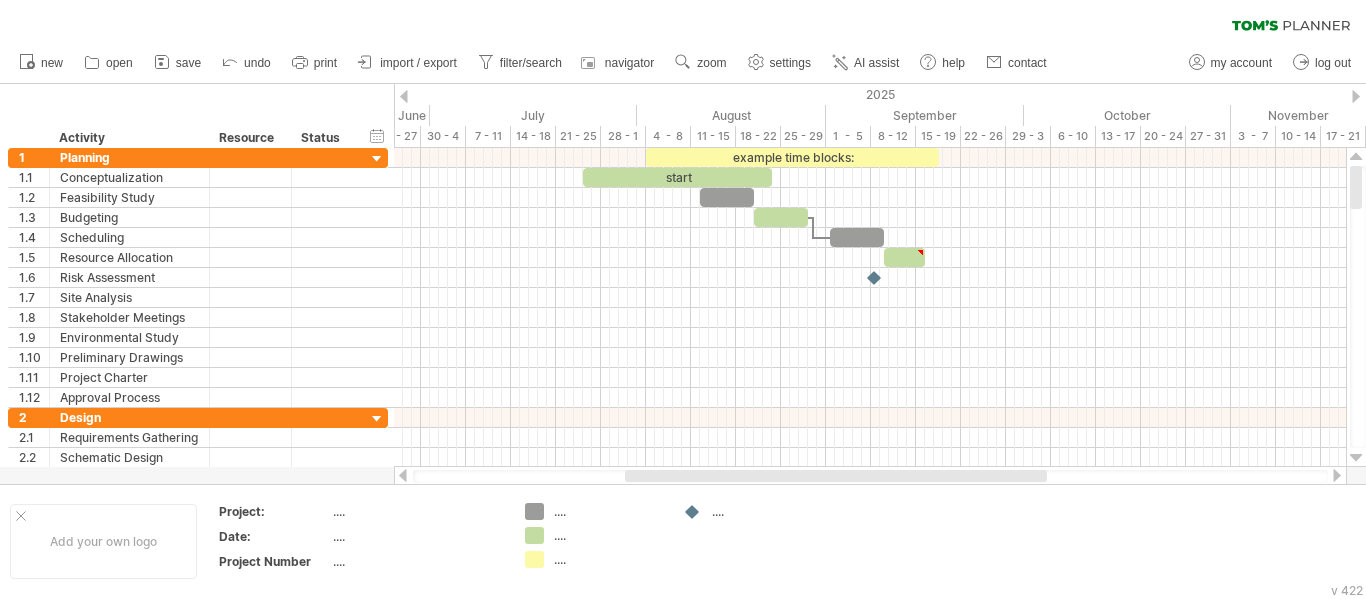 drag, startPoint x: 850, startPoint y: 478, endPoint x: 806, endPoint y: 405, distance: 85.23497 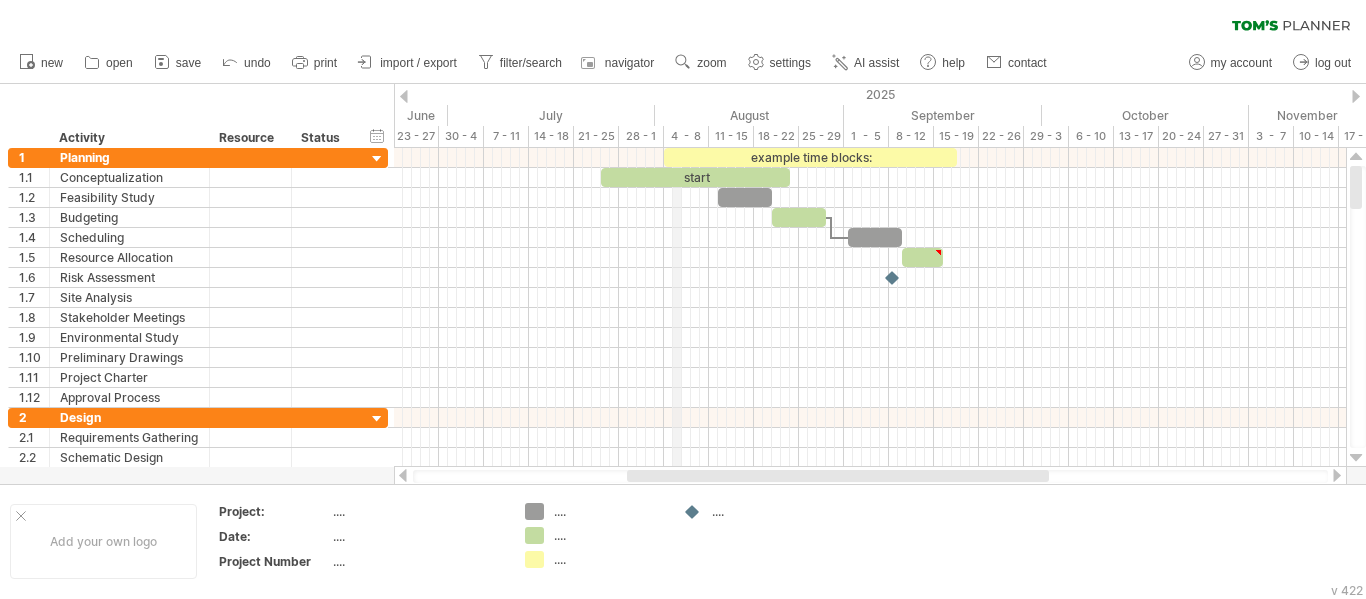 click on "4 - 8" at bounding box center (686, 136) 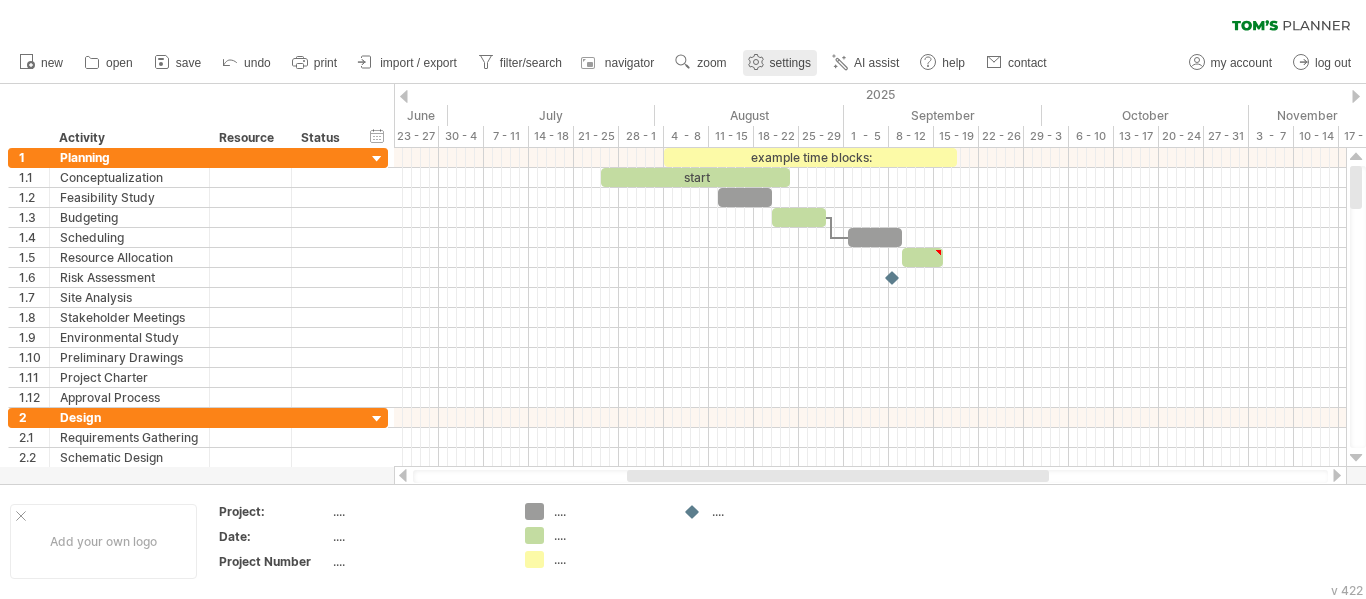 click on "settings" at bounding box center (790, 63) 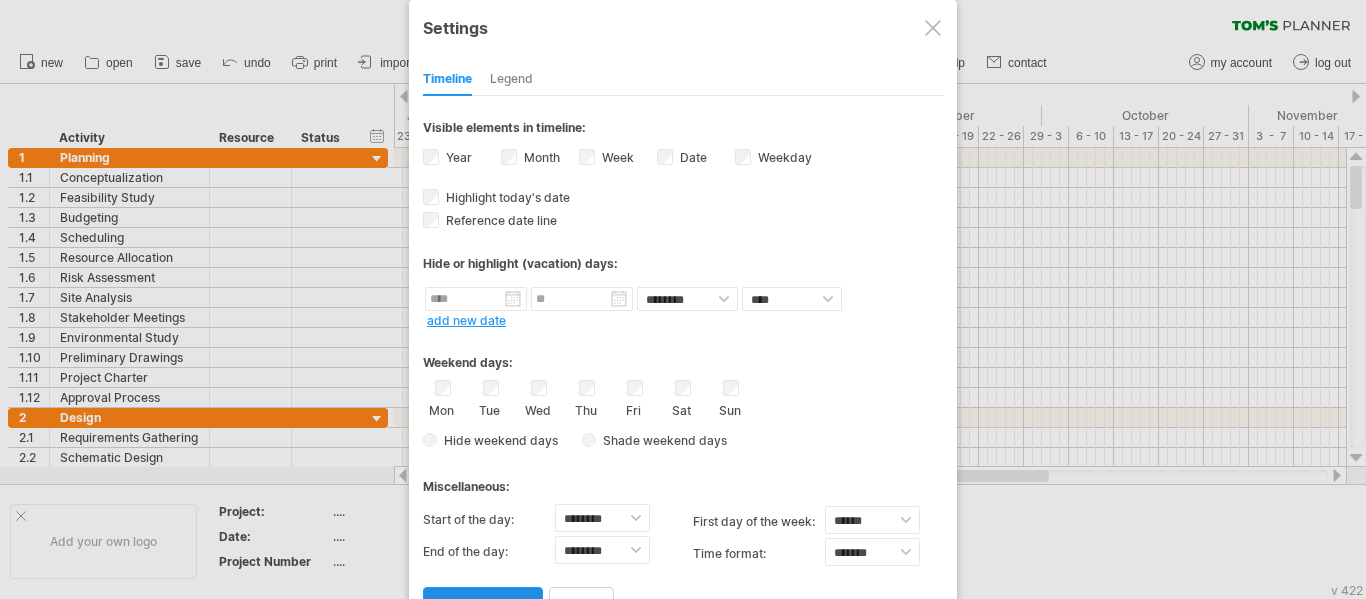 click on "apply changes" at bounding box center (483, 604) 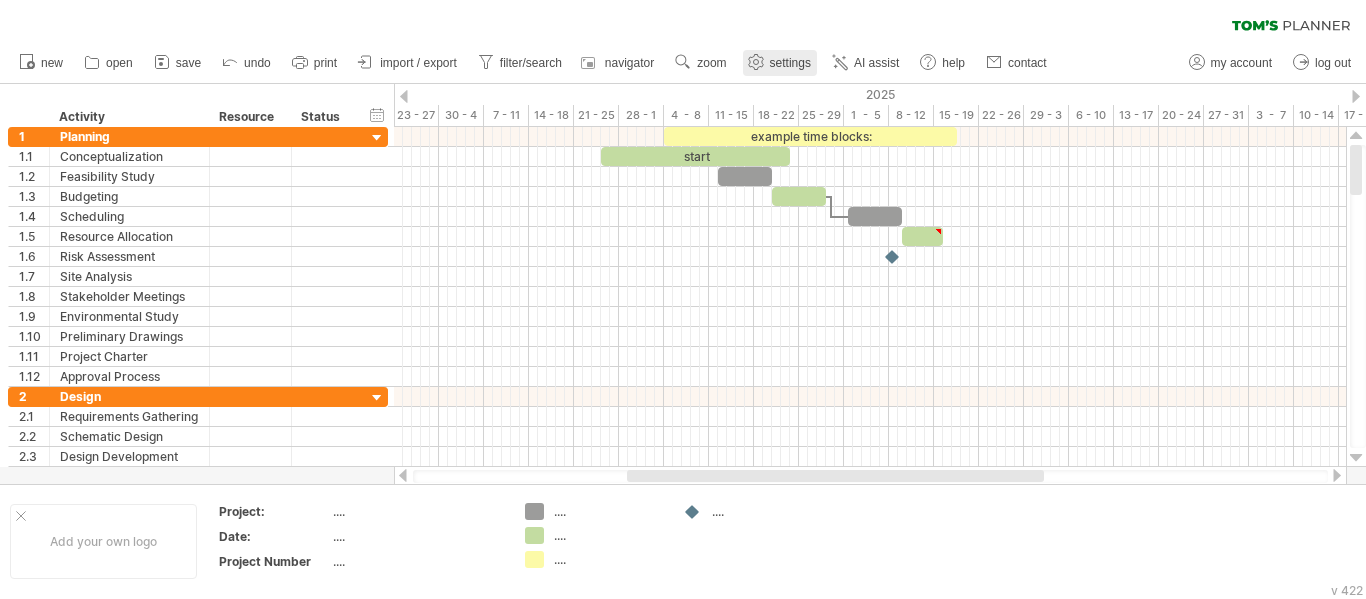 click on "settings" at bounding box center [790, 63] 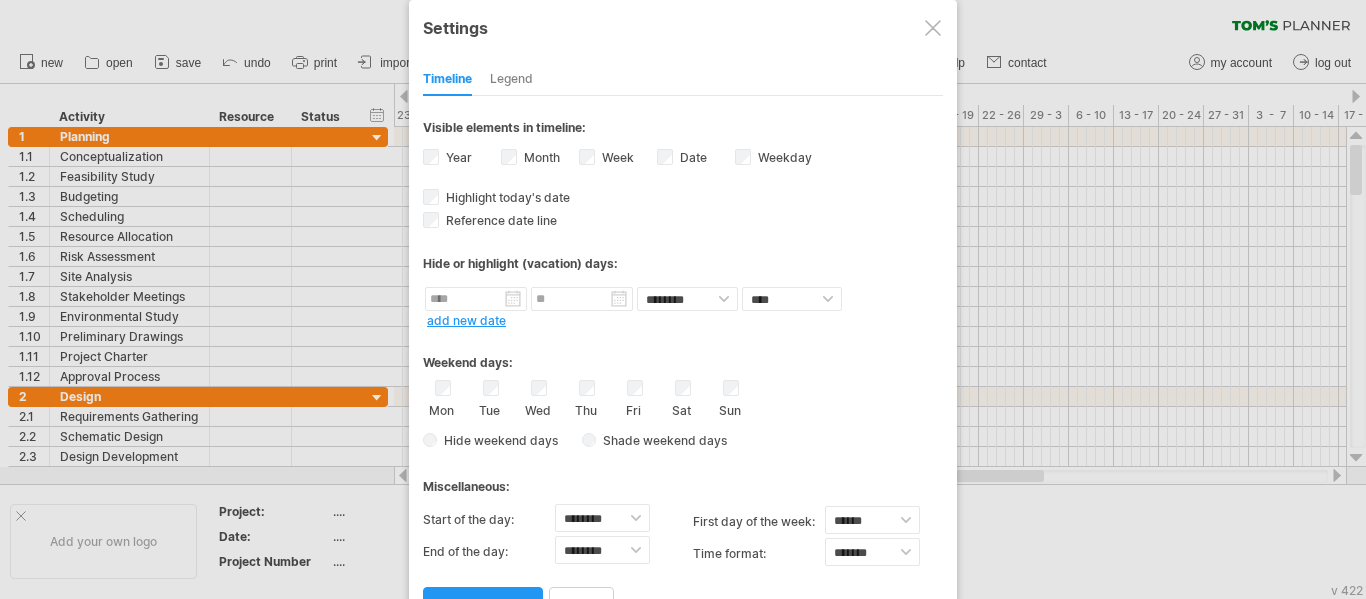 click on "Month" at bounding box center [540, 157] 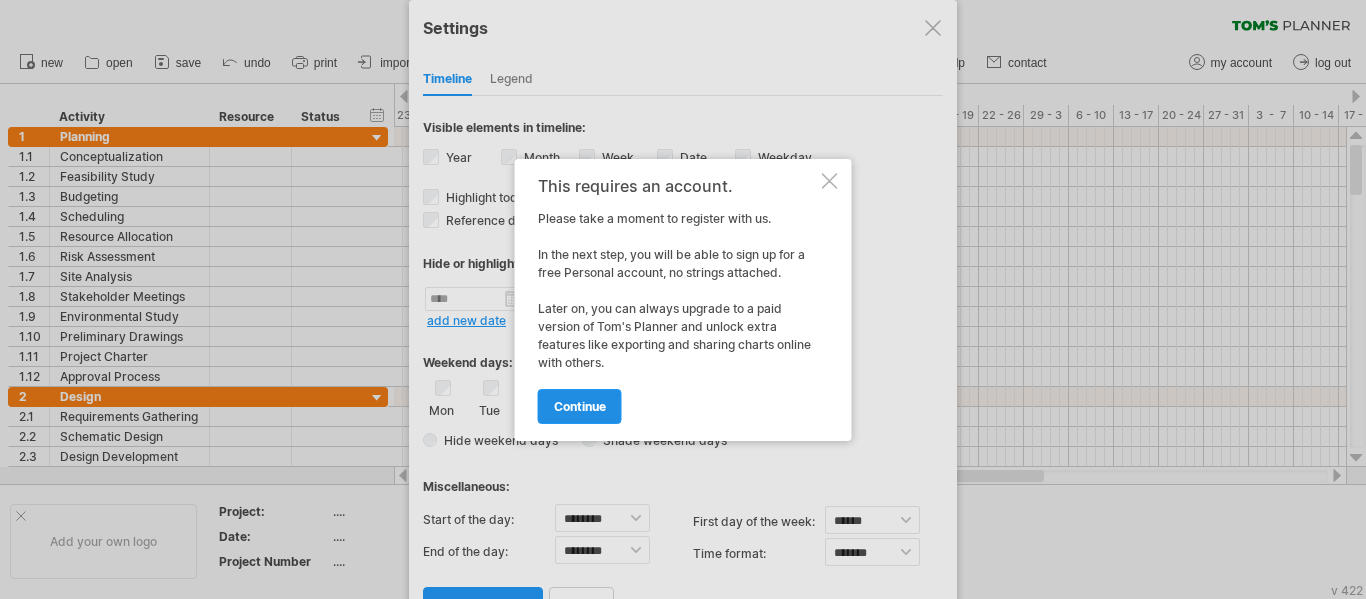 click on "continue" at bounding box center [580, 406] 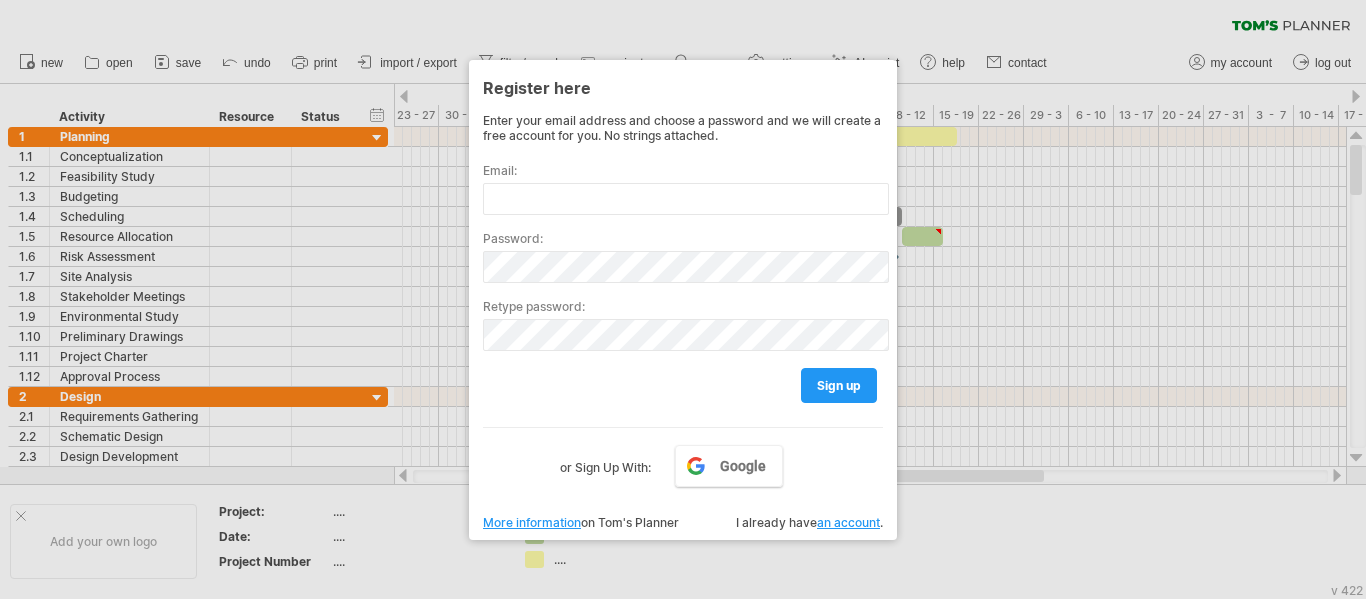 click at bounding box center [683, 299] 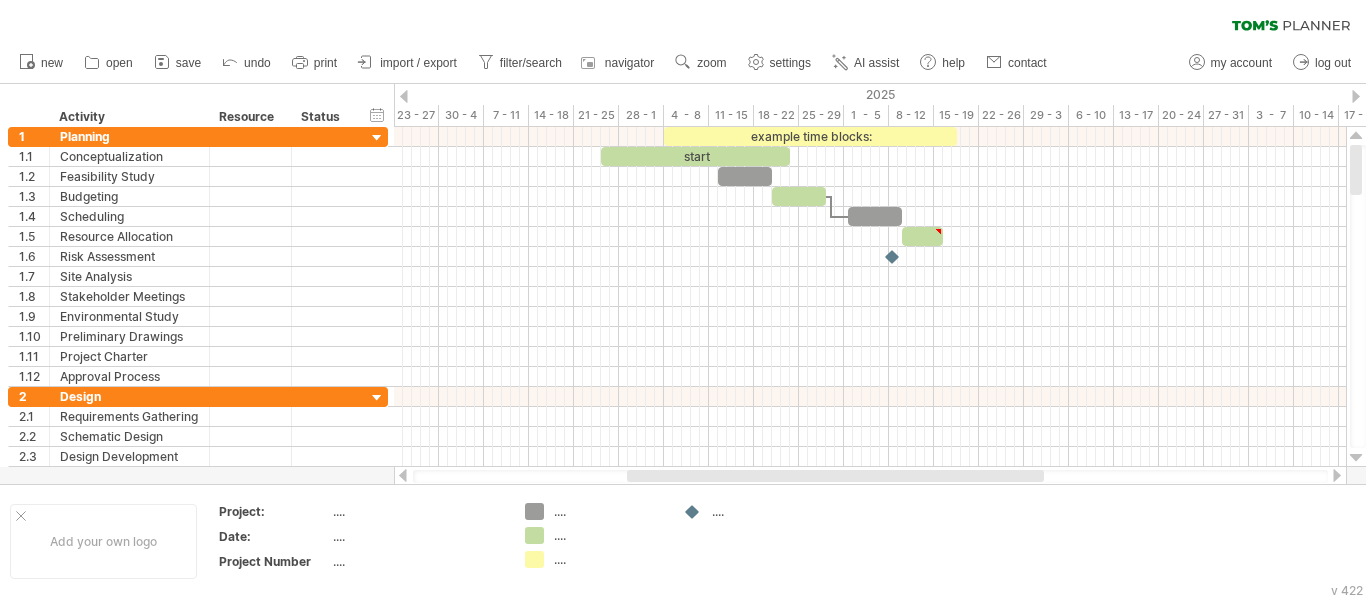 drag, startPoint x: 880, startPoint y: 483, endPoint x: 868, endPoint y: 483, distance: 12 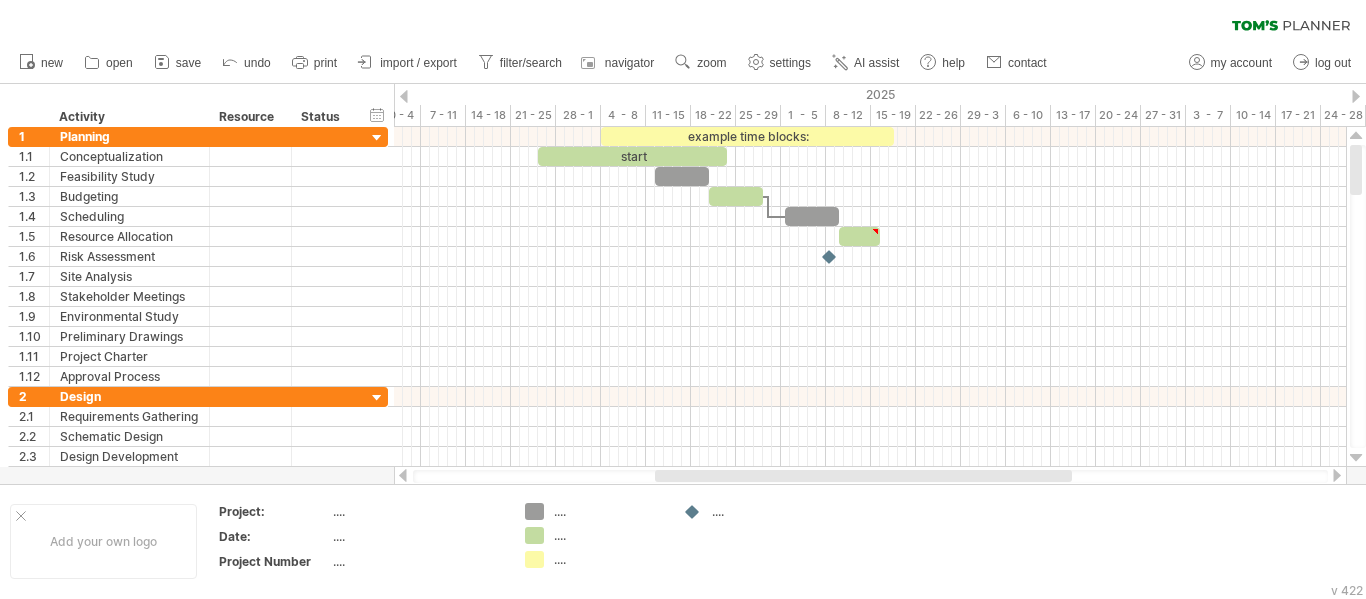 drag, startPoint x: 859, startPoint y: 478, endPoint x: 890, endPoint y: 478, distance: 31 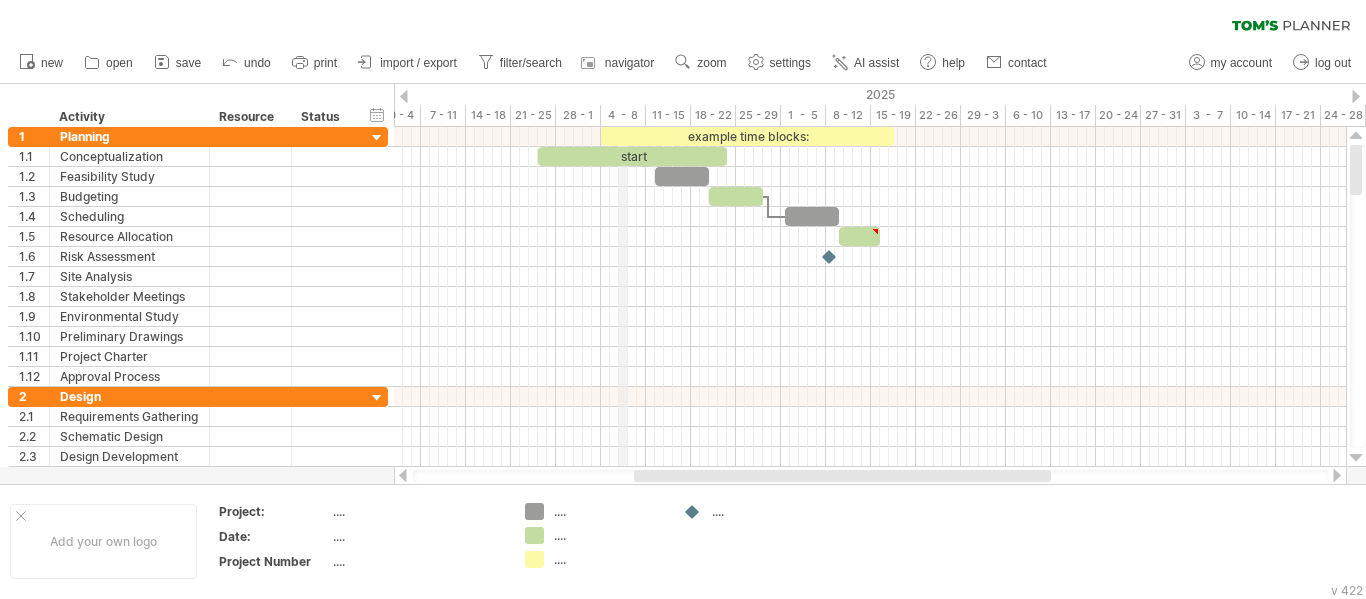 click on "4 - 8" at bounding box center [623, 115] 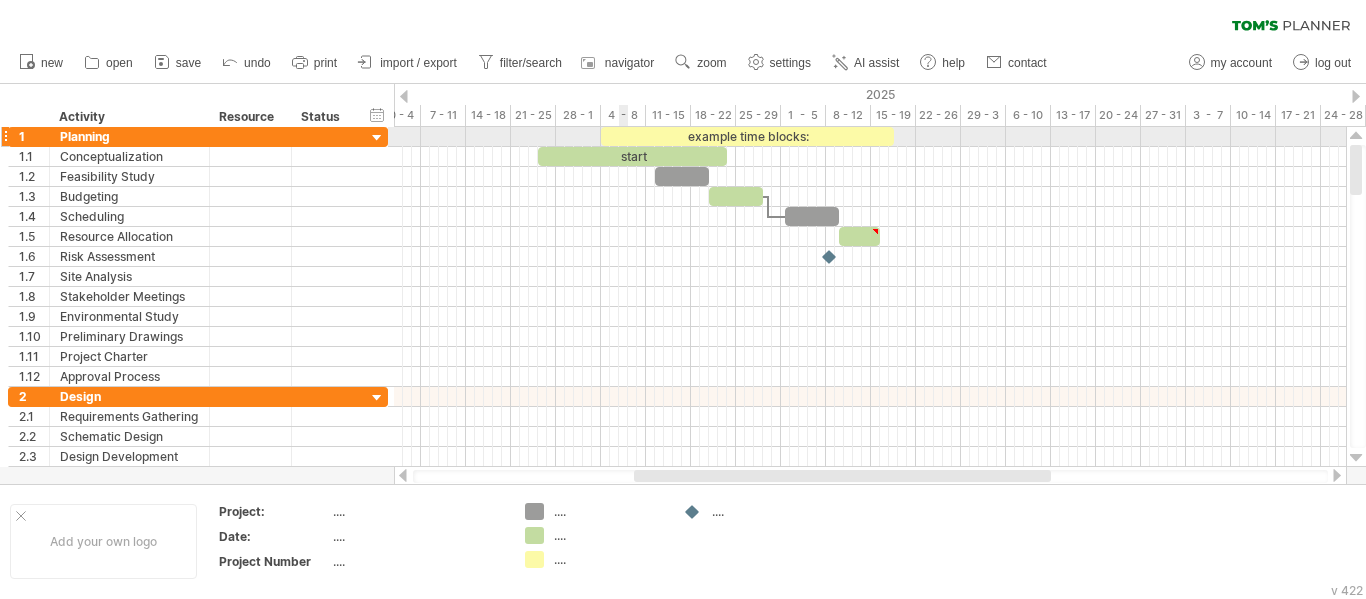click on "example time blocks:" at bounding box center (747, 136) 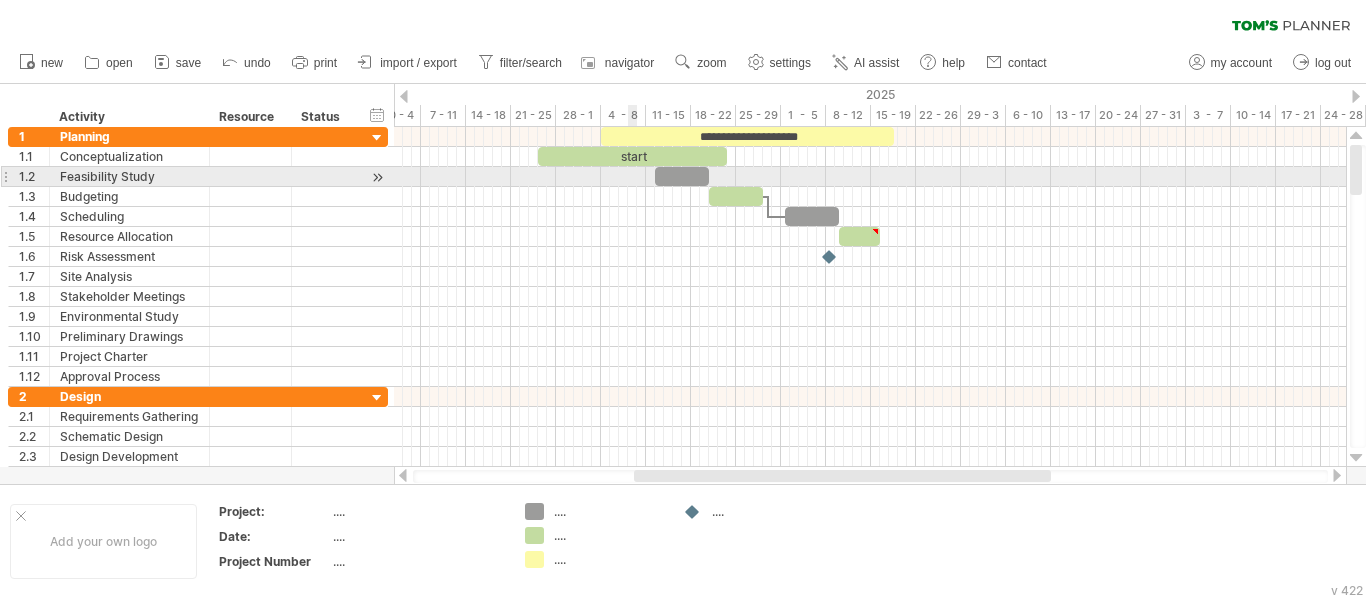 click at bounding box center [870, 177] 